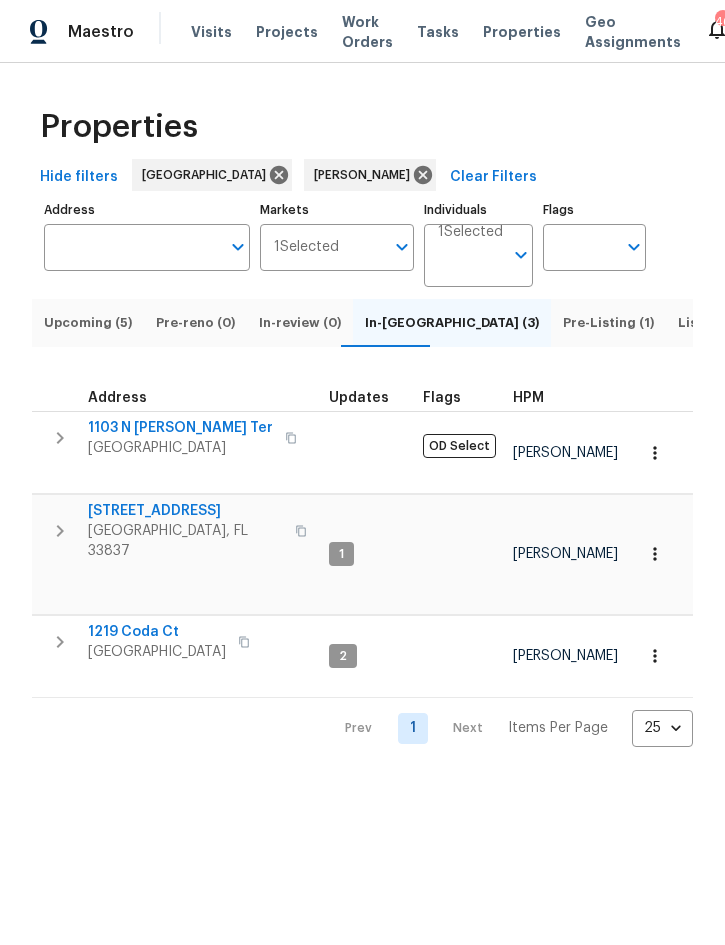 scroll, scrollTop: 0, scrollLeft: 0, axis: both 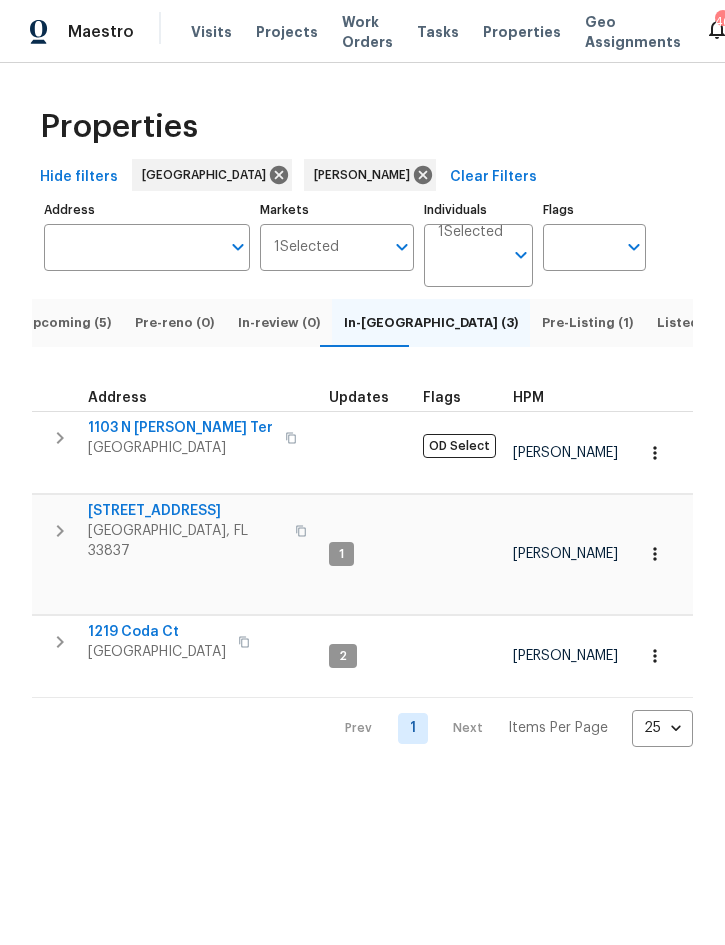 click 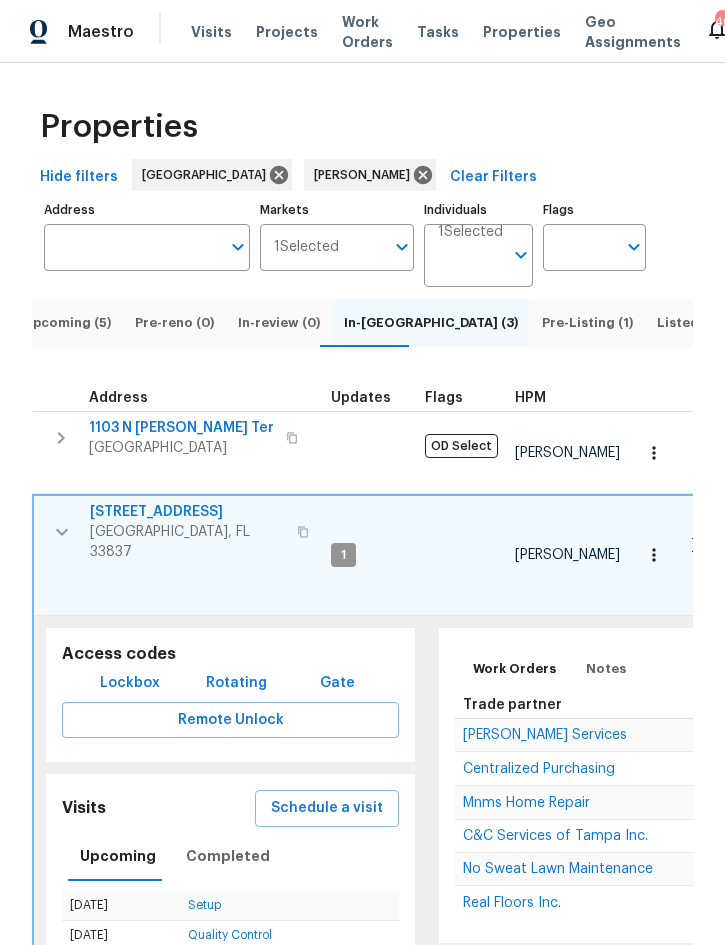 click on "Real Floors Inc." at bounding box center [512, 903] 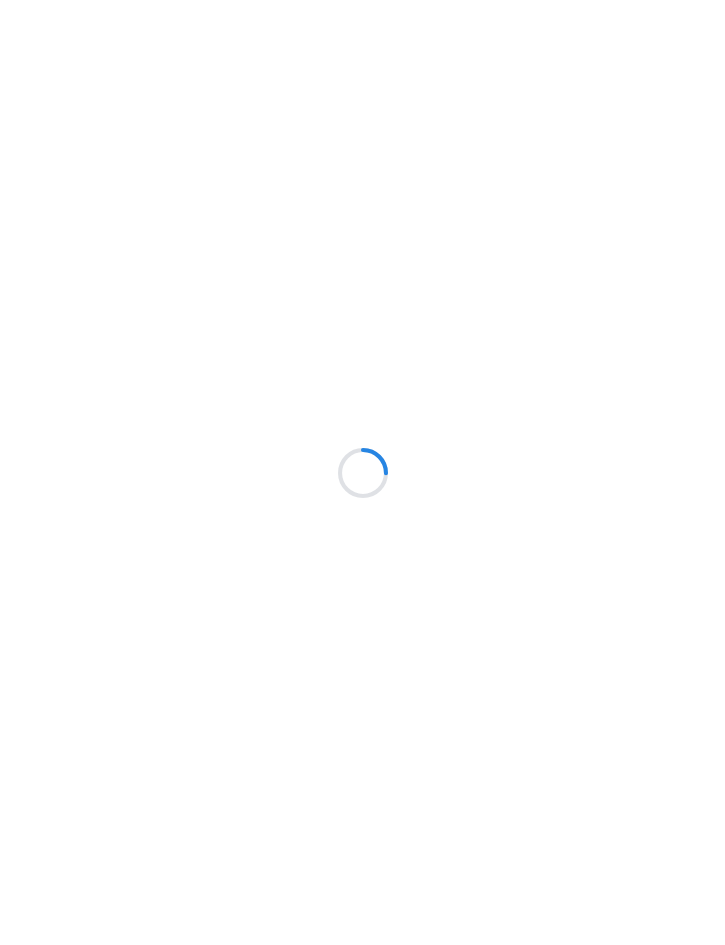 scroll, scrollTop: 0, scrollLeft: 0, axis: both 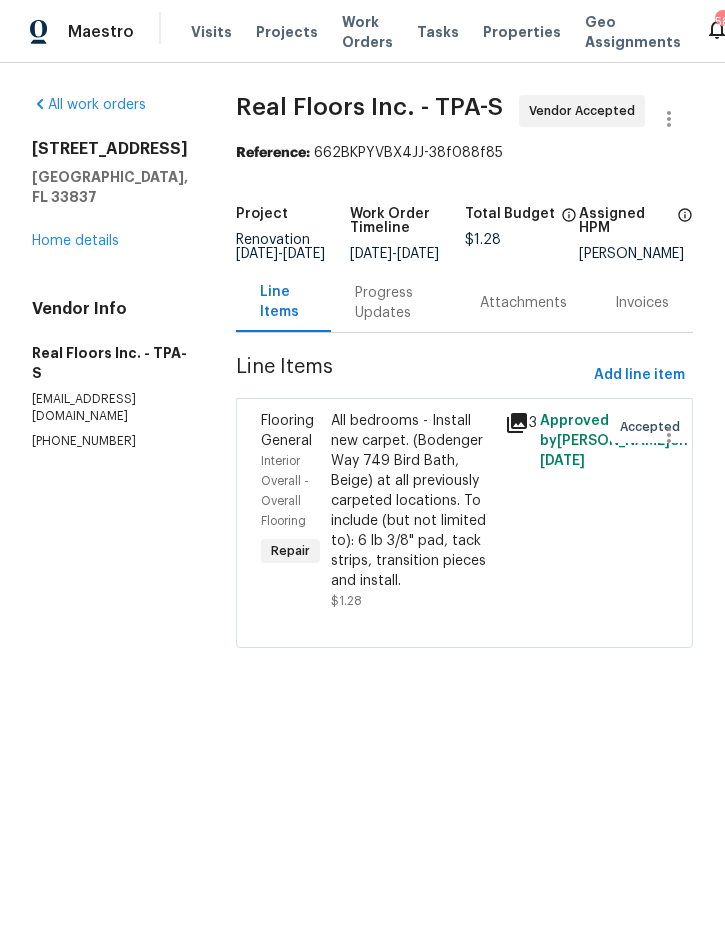 click on "Home details" at bounding box center [75, 241] 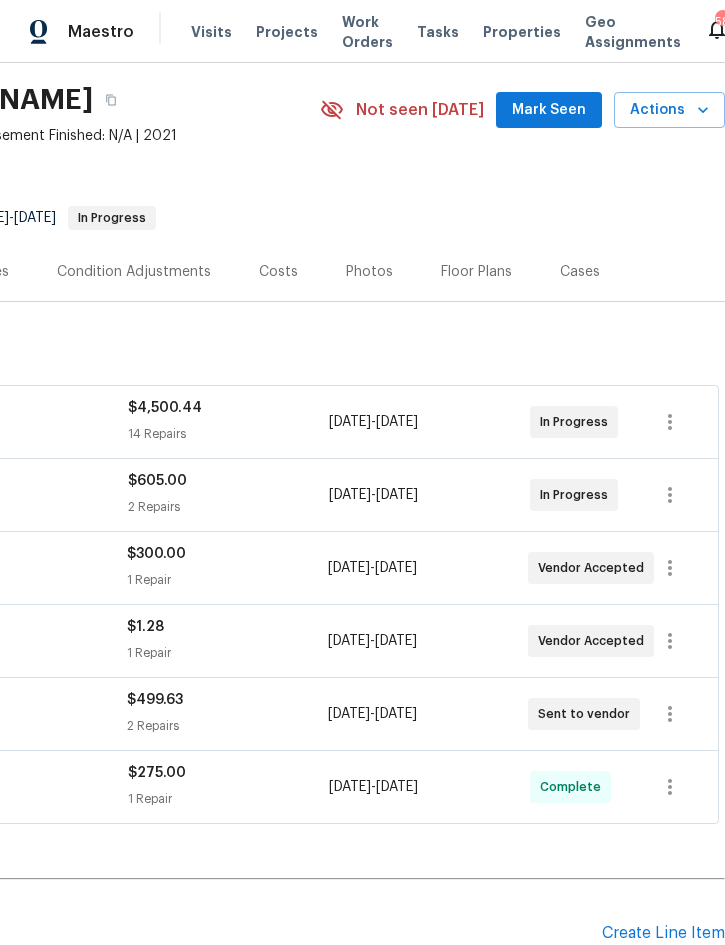 scroll, scrollTop: 61, scrollLeft: 405, axis: both 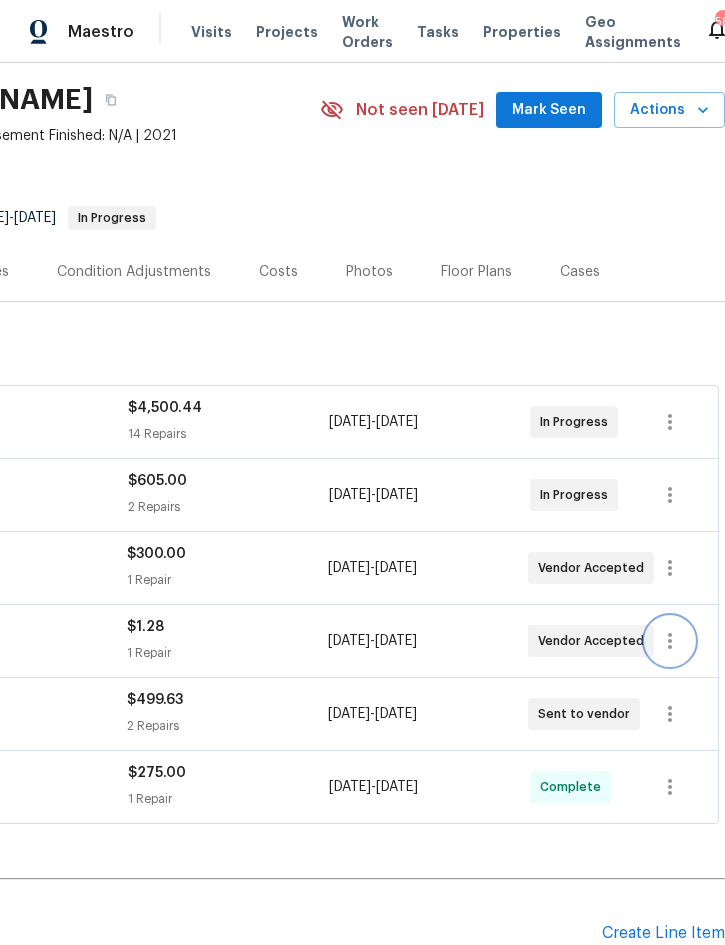 click 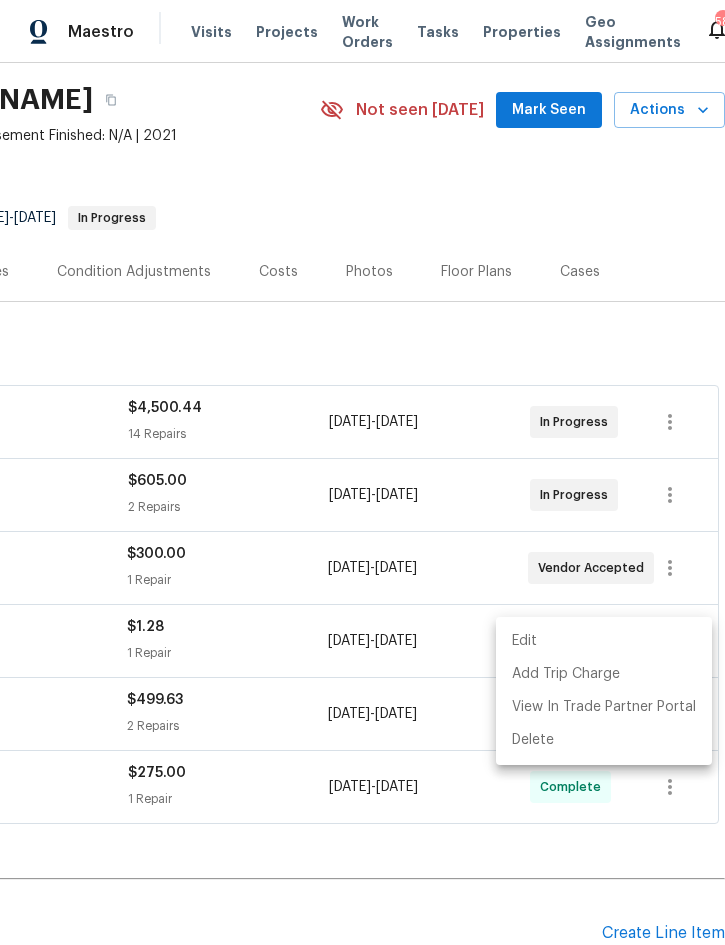 click on "Edit" at bounding box center (604, 641) 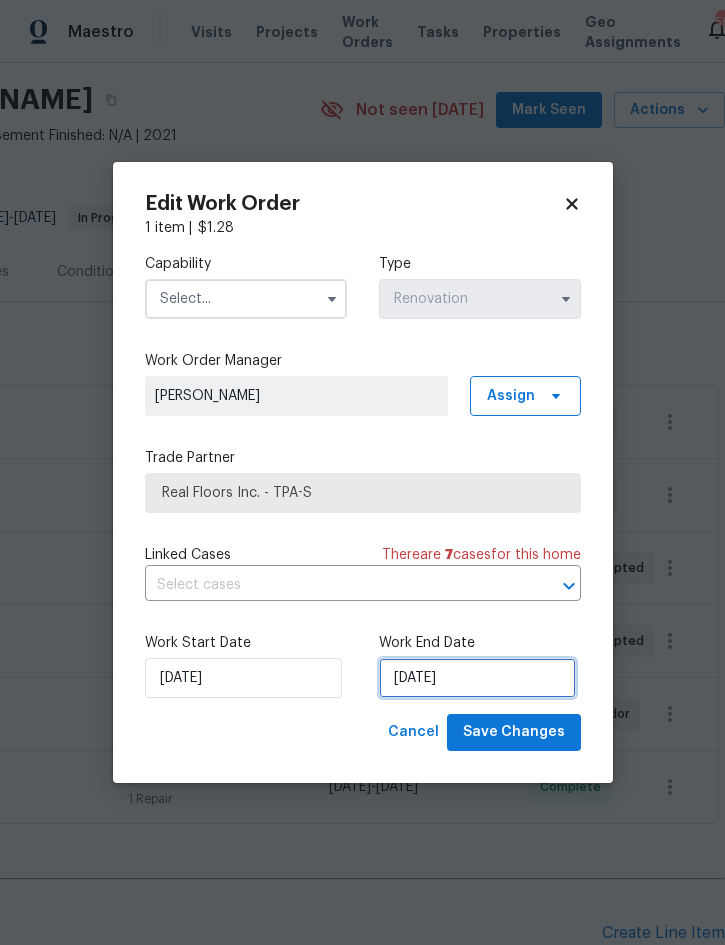 click on "7/21/2025" at bounding box center [477, 678] 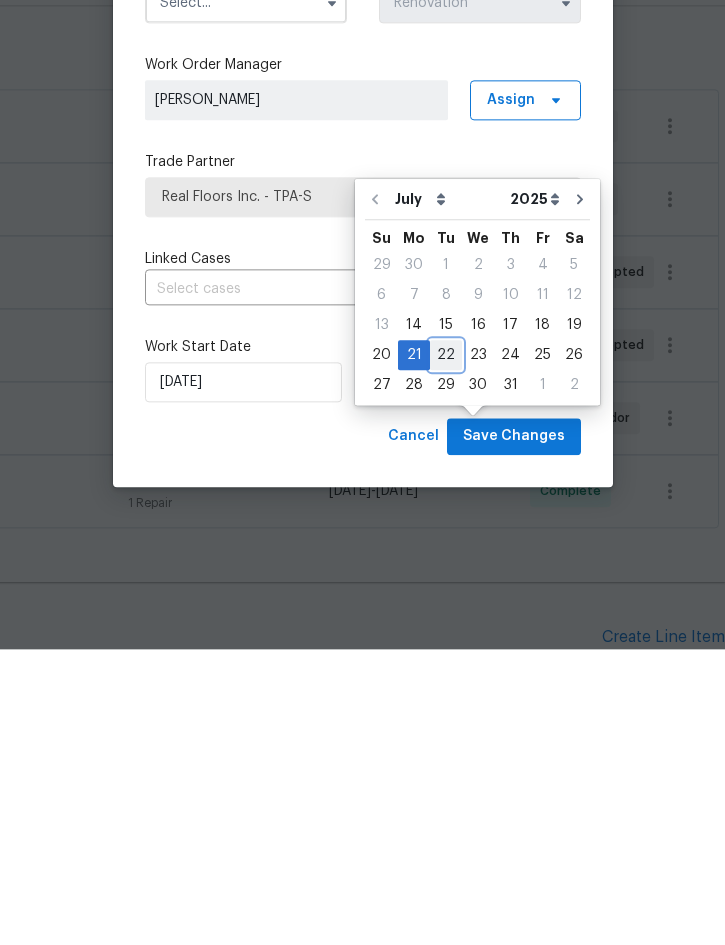 click on "22" at bounding box center [446, 651] 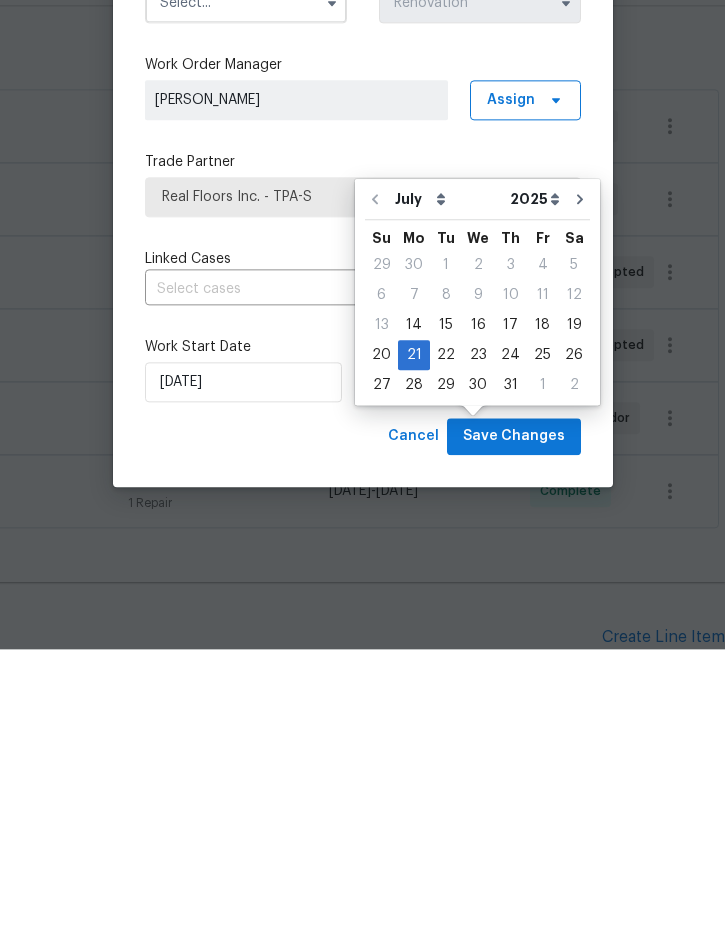 type on "7/22/2025" 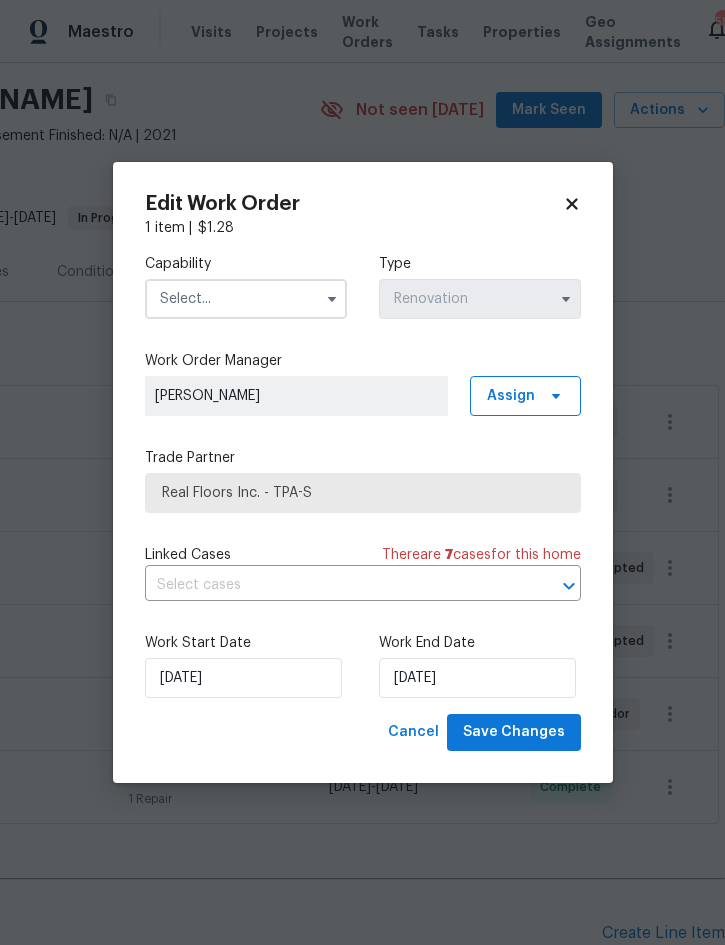 click at bounding box center [246, 299] 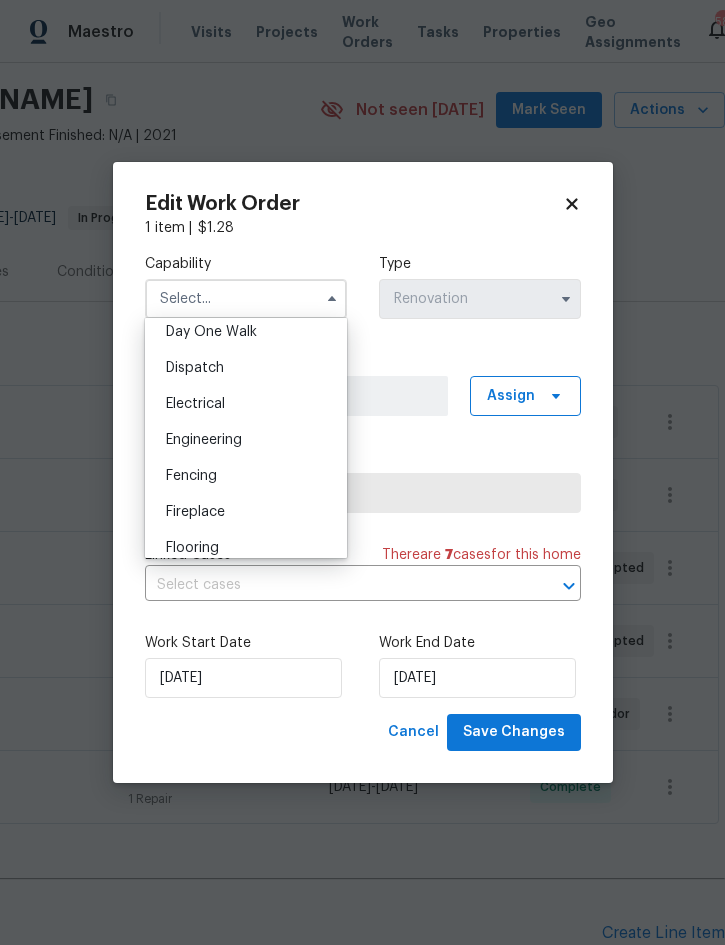 scroll, scrollTop: 576, scrollLeft: 0, axis: vertical 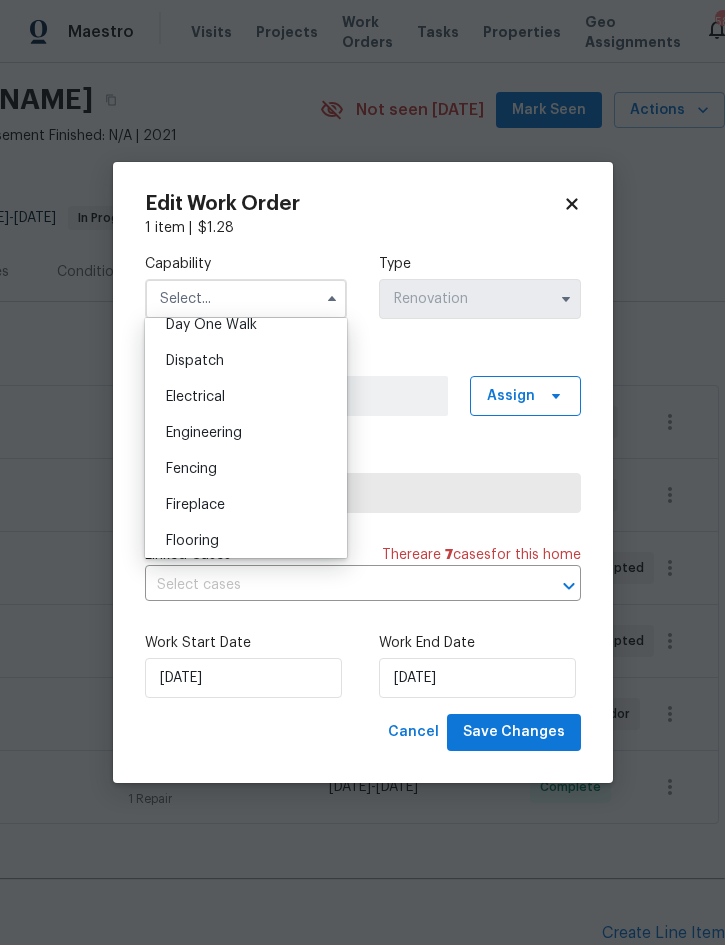 click on "Flooring" at bounding box center (246, 541) 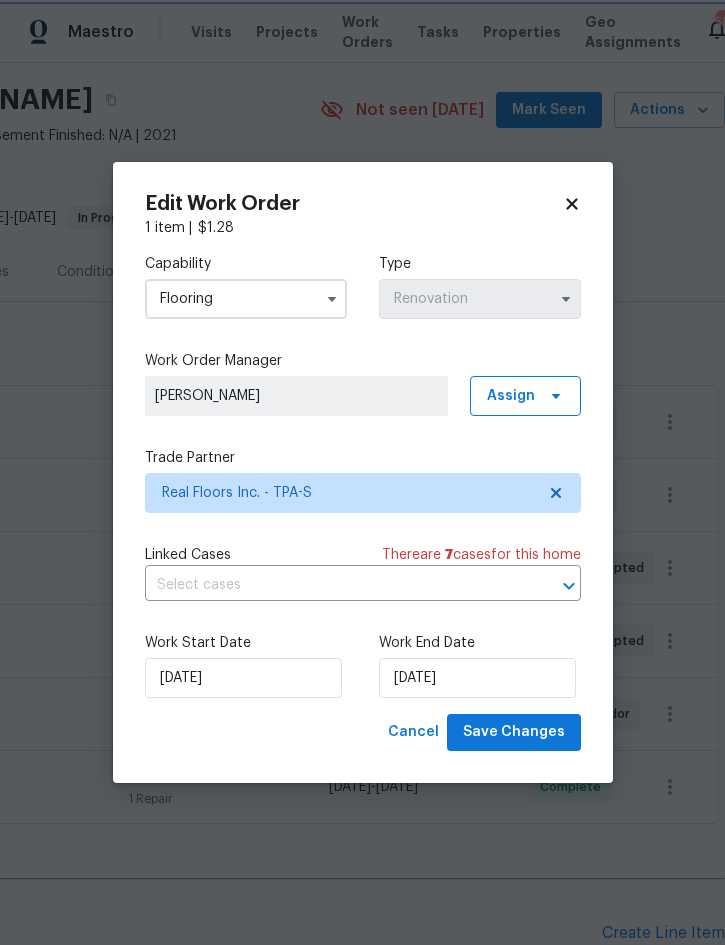 scroll, scrollTop: 618, scrollLeft: 0, axis: vertical 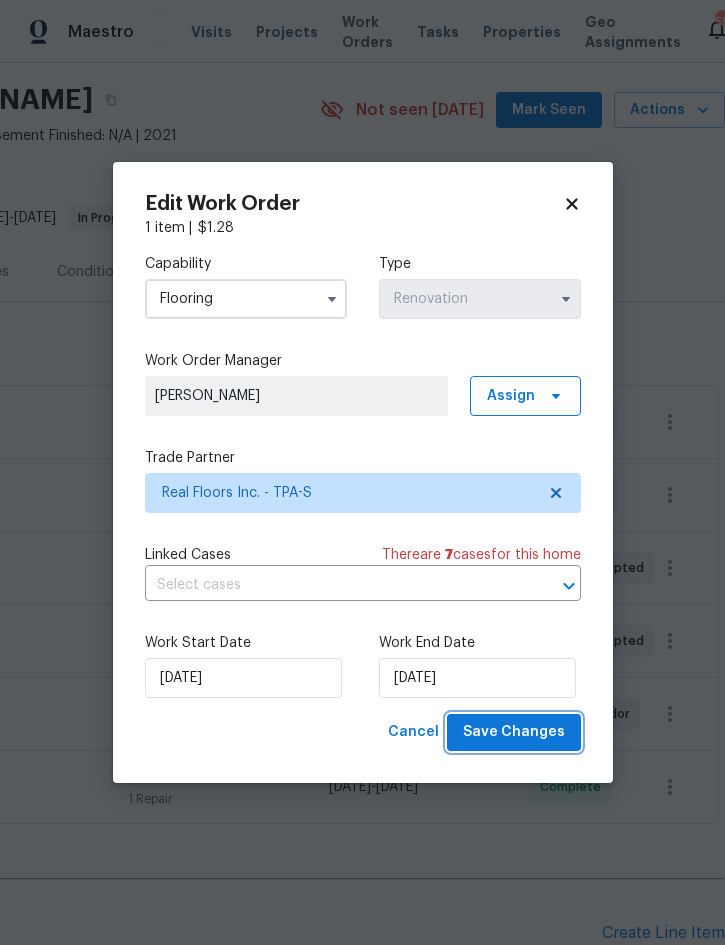 click on "Save Changes" at bounding box center (514, 732) 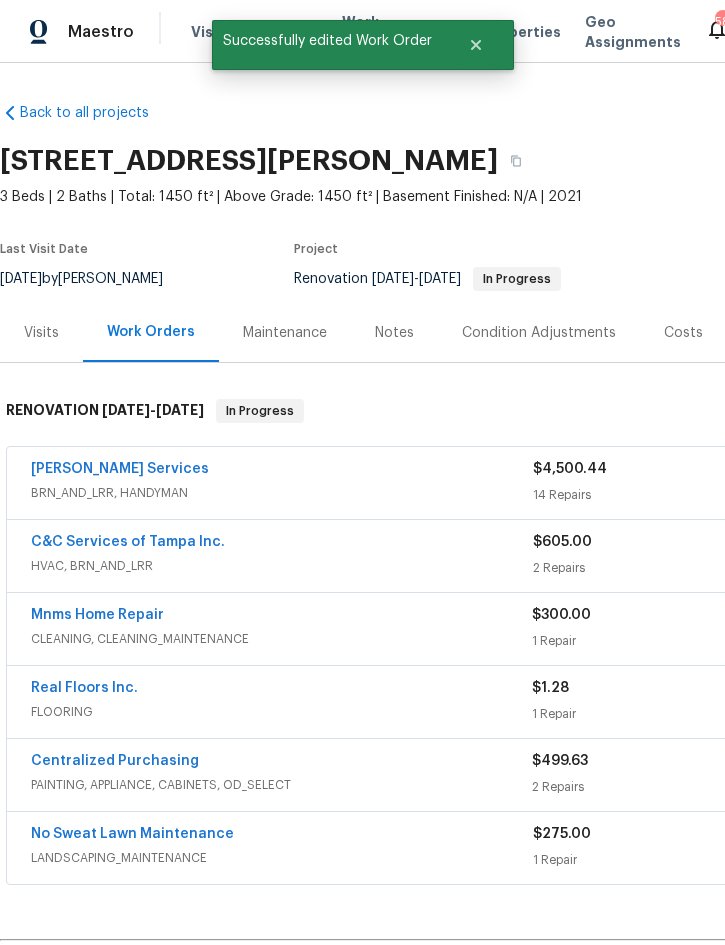 scroll, scrollTop: 0, scrollLeft: 0, axis: both 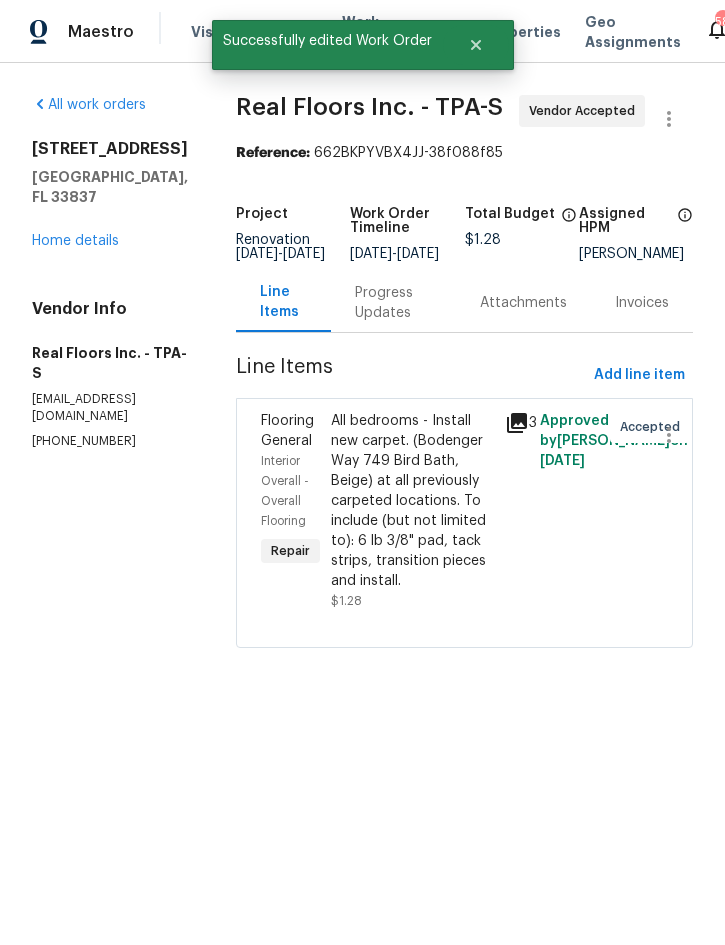 click on "Progress Updates" at bounding box center (393, 303) 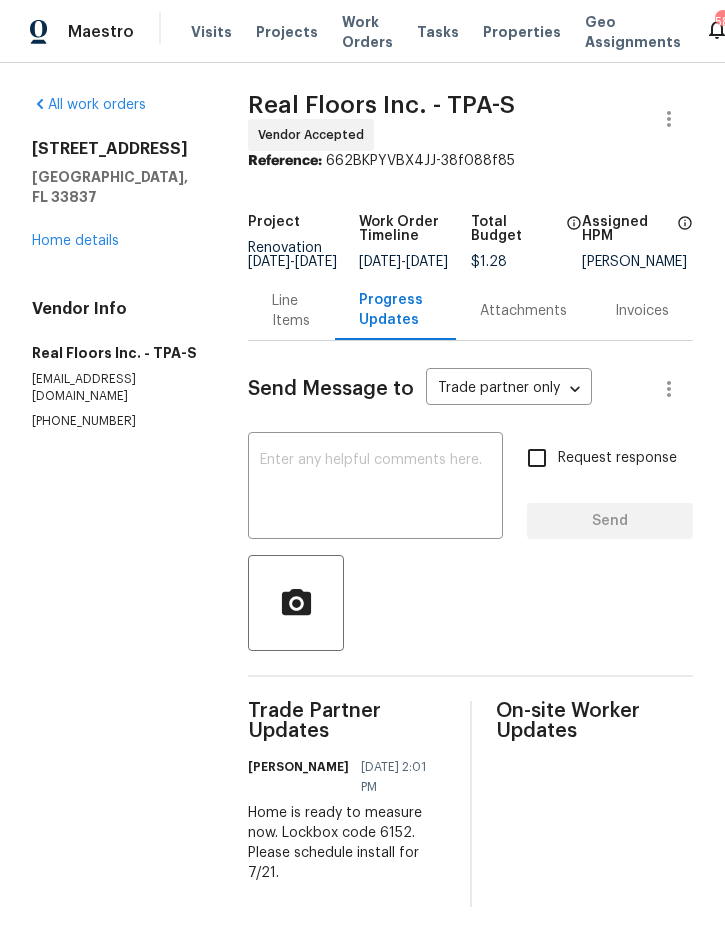 click at bounding box center [375, 488] 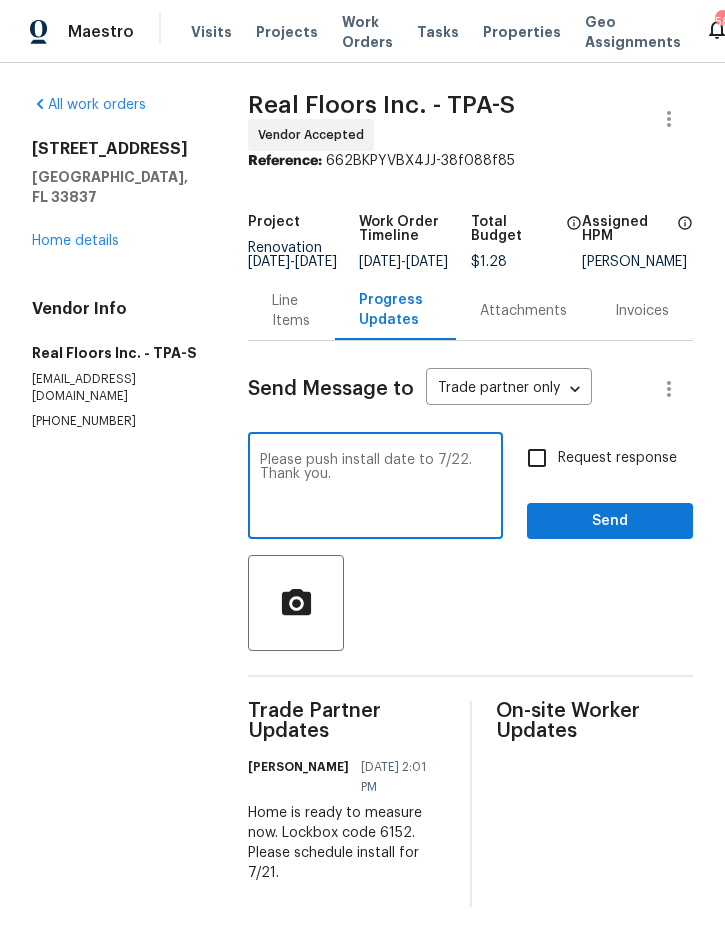 type on "Please push install date to 7/22. Thank you." 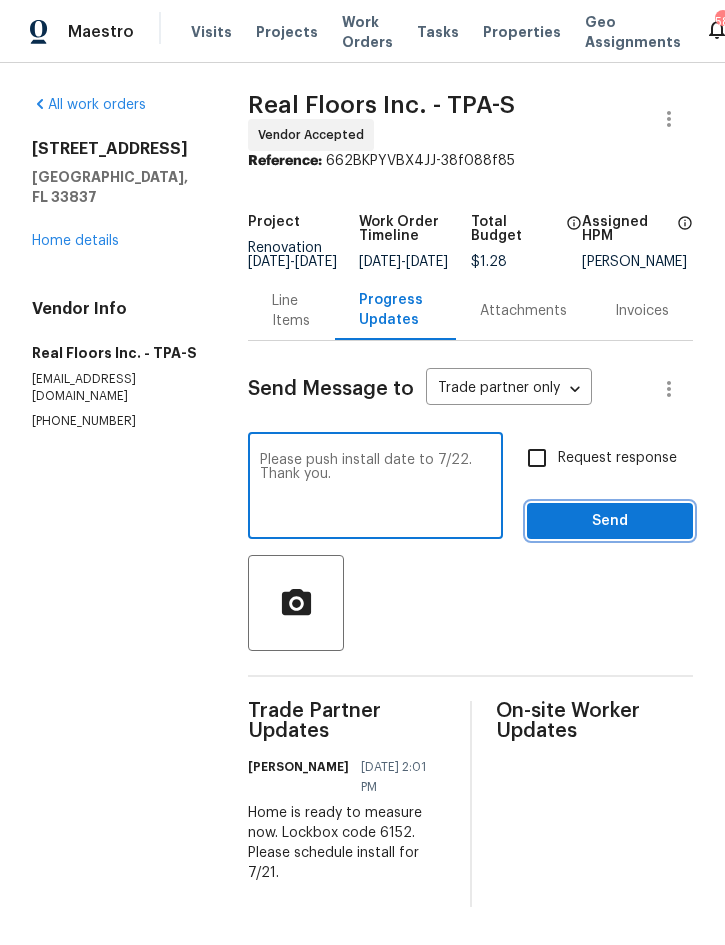 click on "Send" at bounding box center [610, 521] 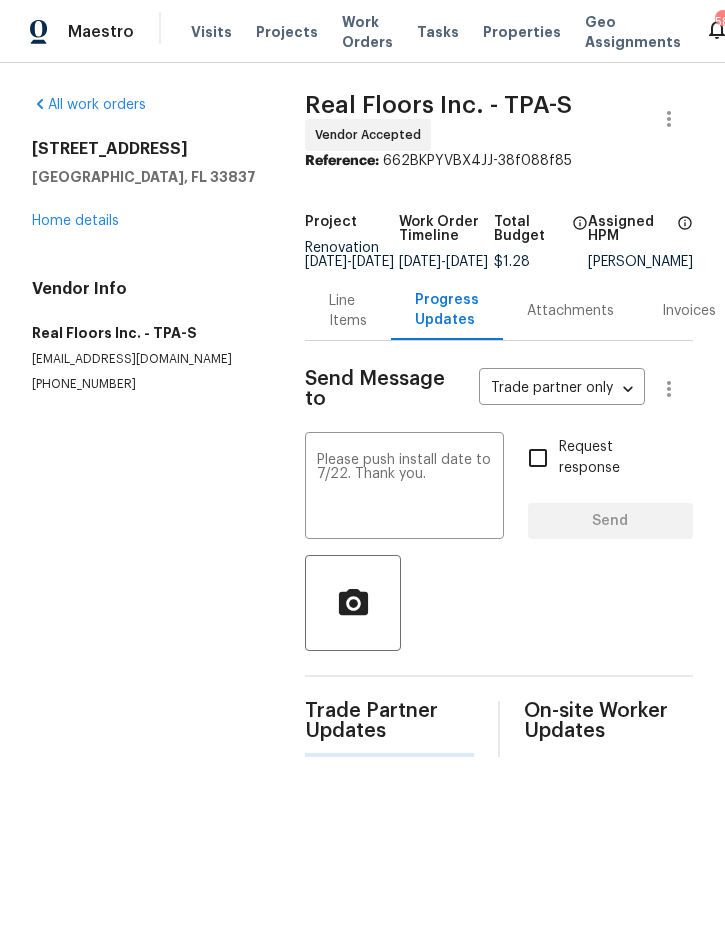 type 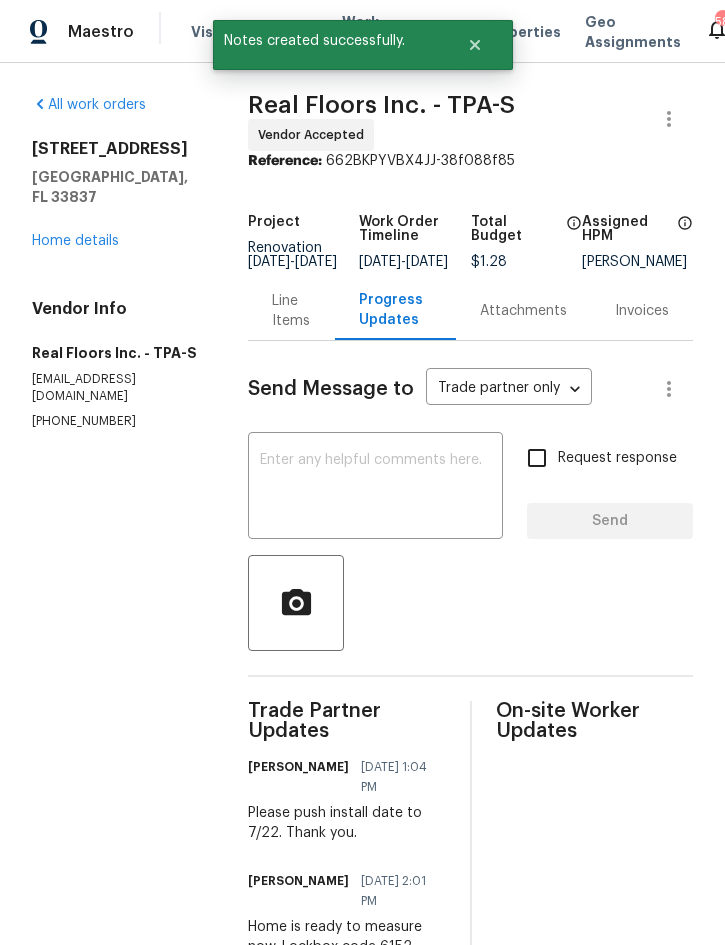 click on "Line Items" at bounding box center (291, 311) 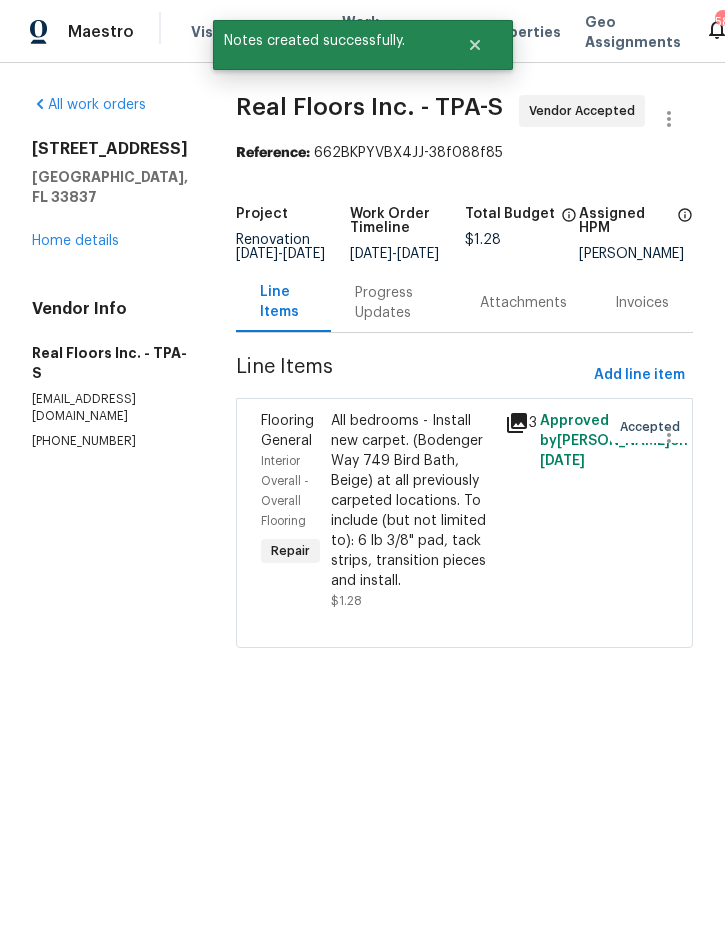 click on "Home details" at bounding box center [75, 241] 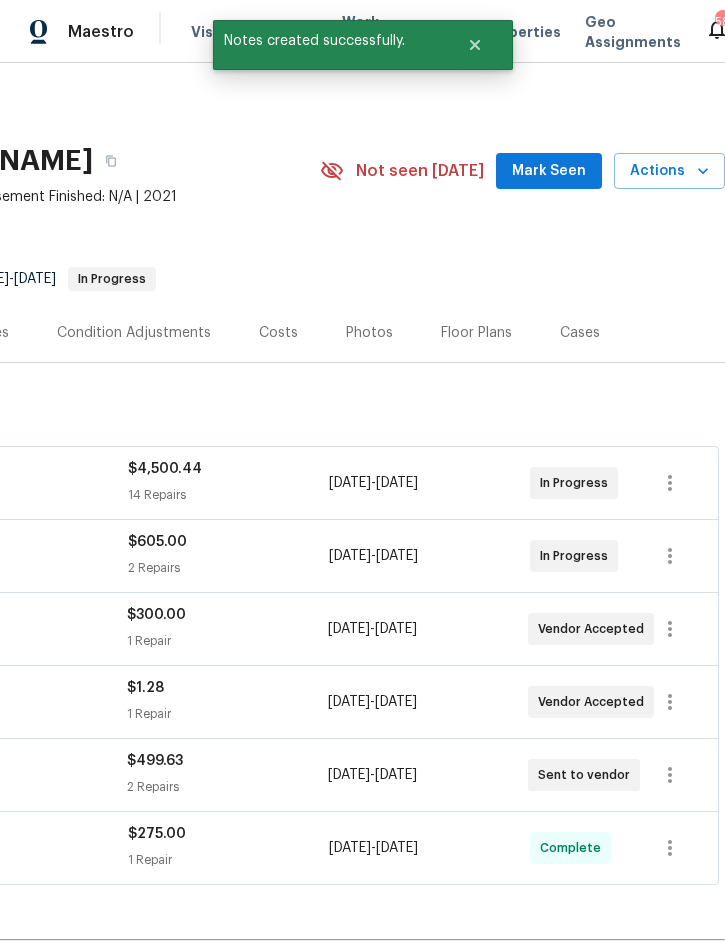scroll, scrollTop: 0, scrollLeft: 405, axis: horizontal 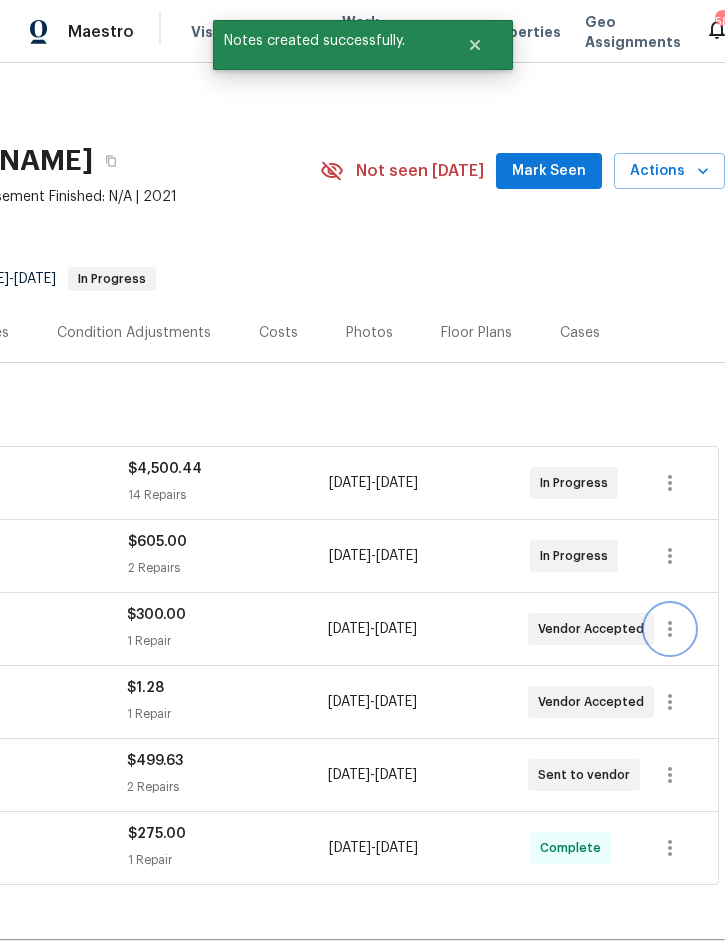 click 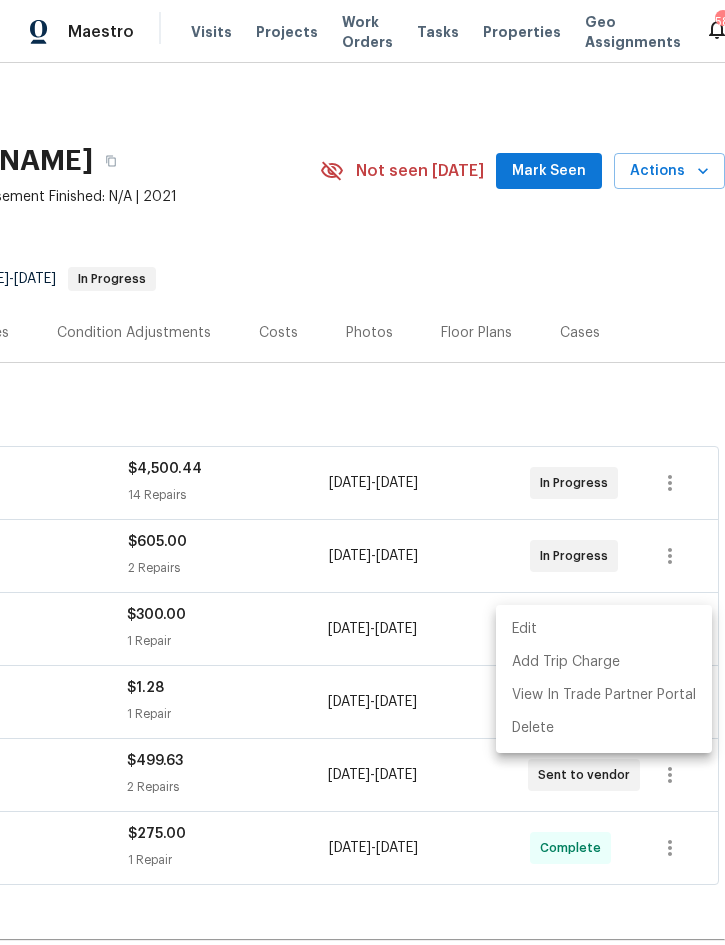 click on "Edit" at bounding box center [604, 629] 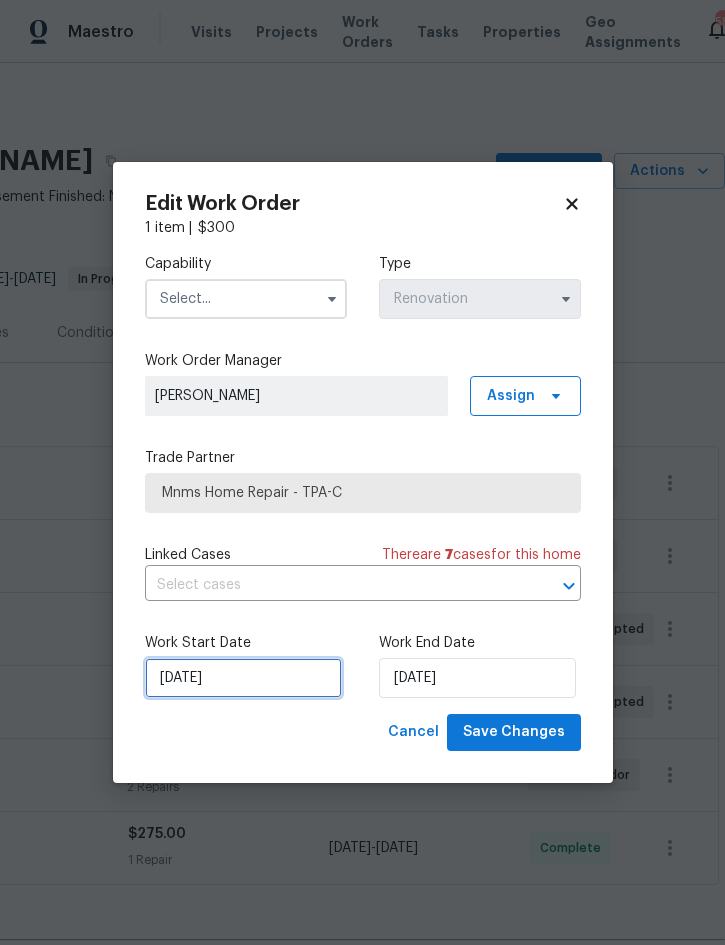 click on "7/22/2025" at bounding box center (243, 678) 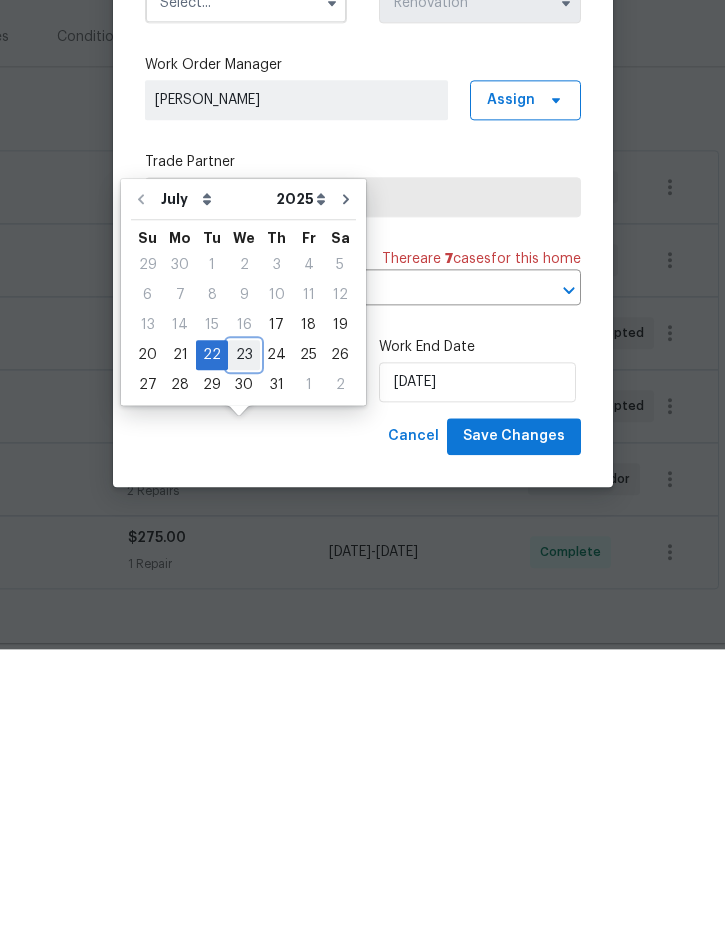 click on "23" at bounding box center [244, 651] 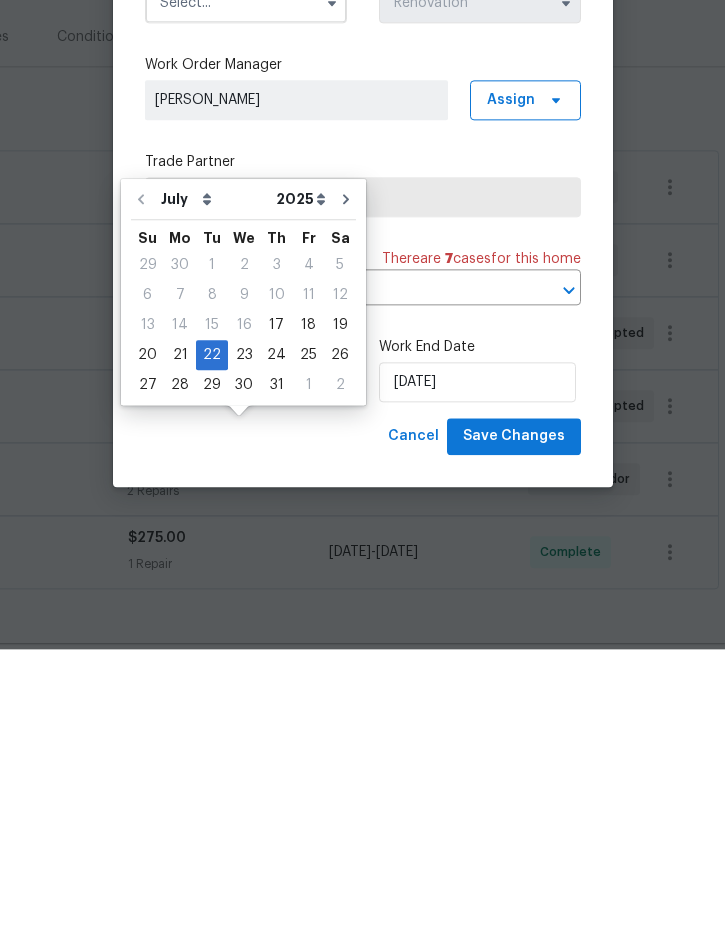 type on "7/23/2025" 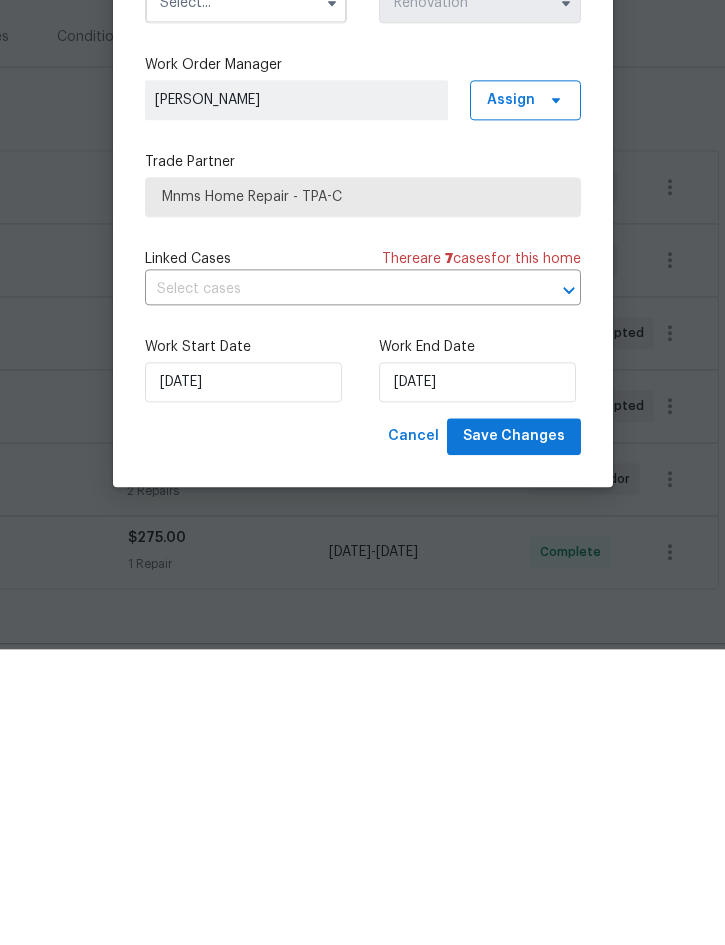 scroll, scrollTop: 56, scrollLeft: 0, axis: vertical 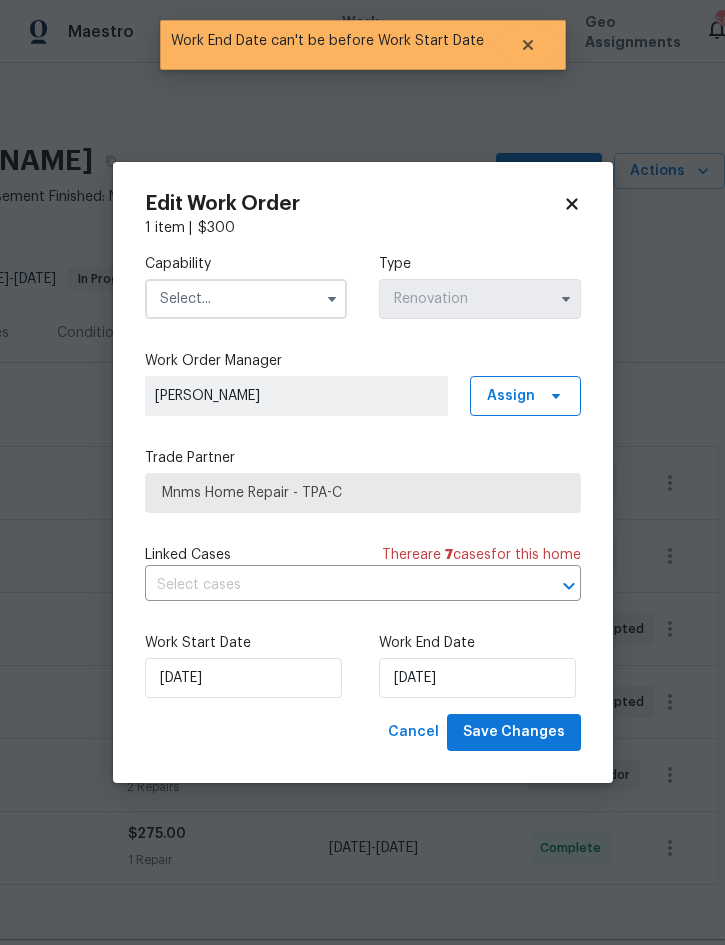 click at bounding box center (246, 299) 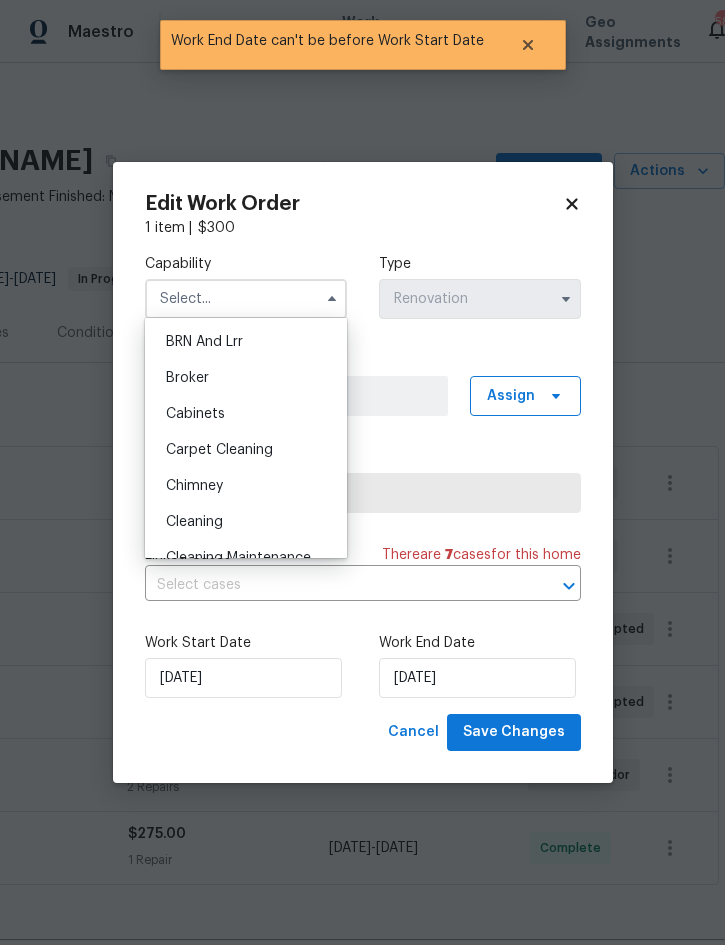 scroll, scrollTop: 155, scrollLeft: 0, axis: vertical 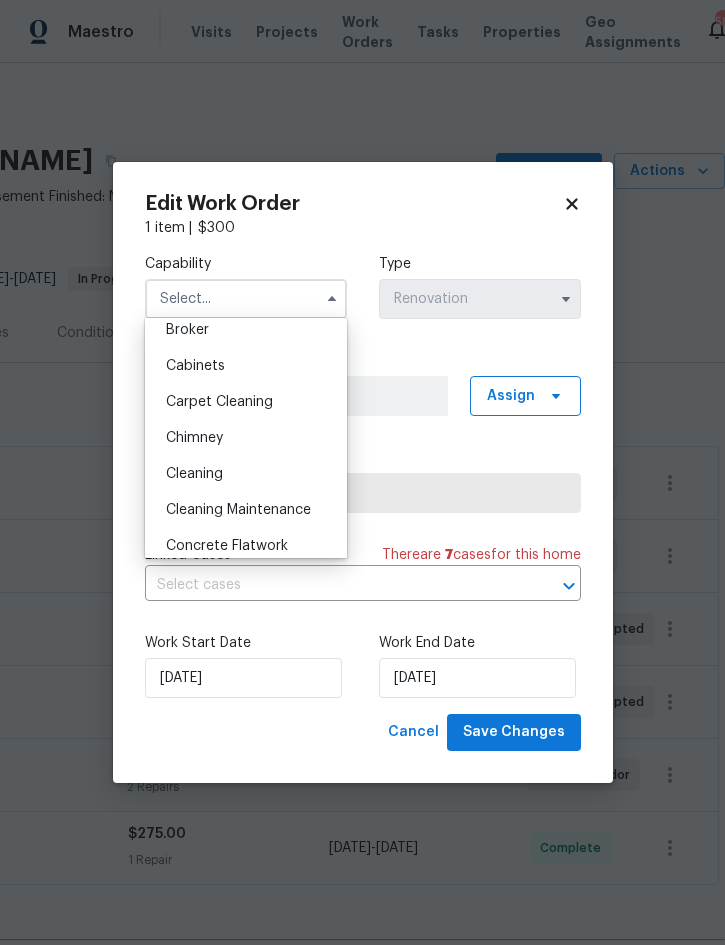 click on "Cleaning" at bounding box center (246, 474) 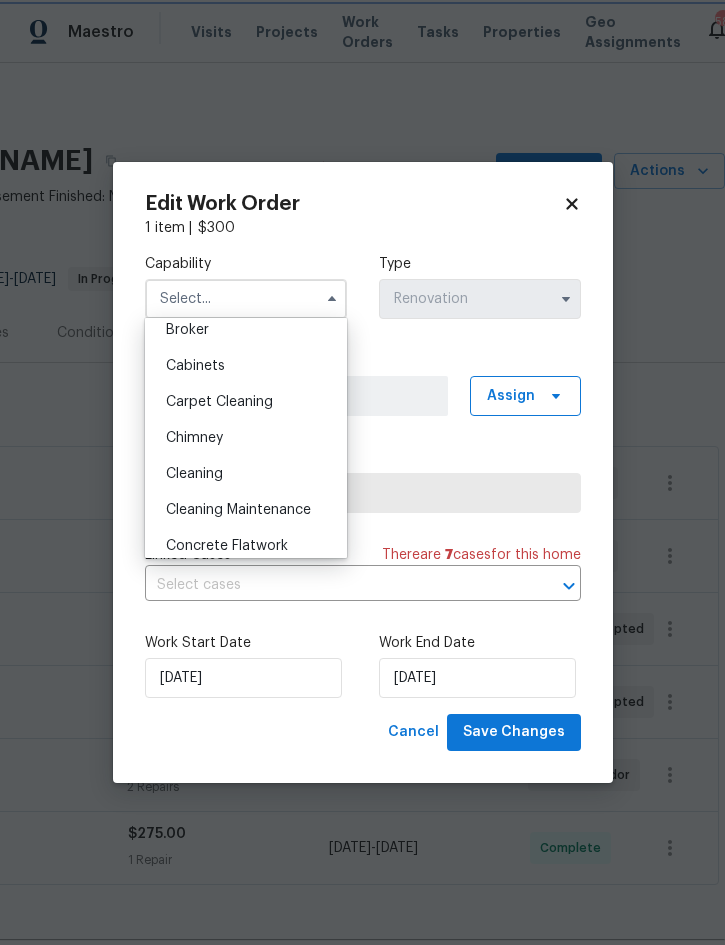 type on "Cleaning" 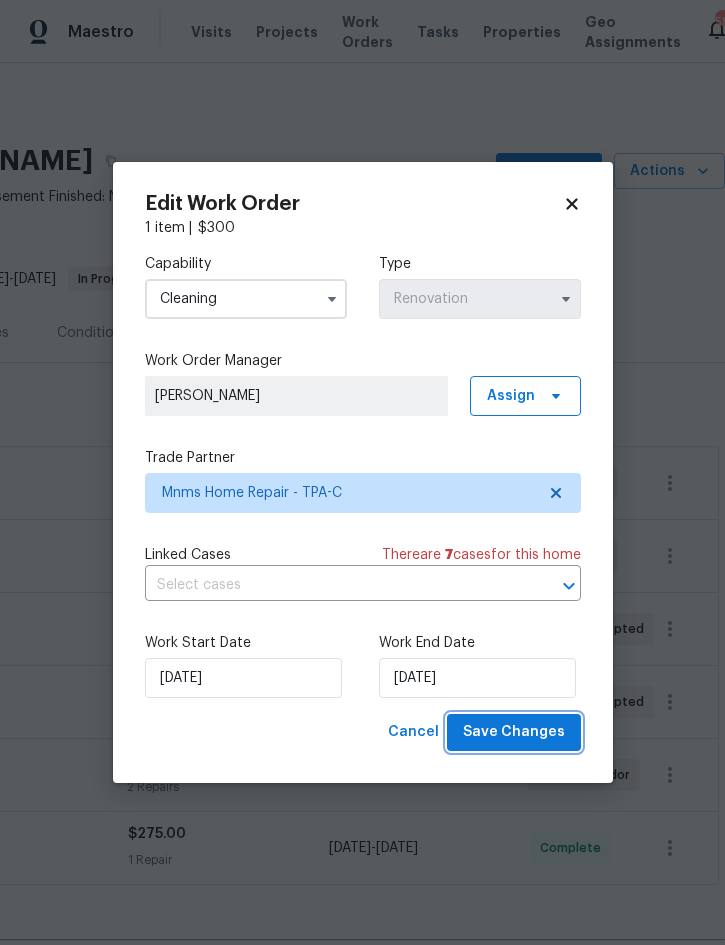click on "Save Changes" at bounding box center [514, 732] 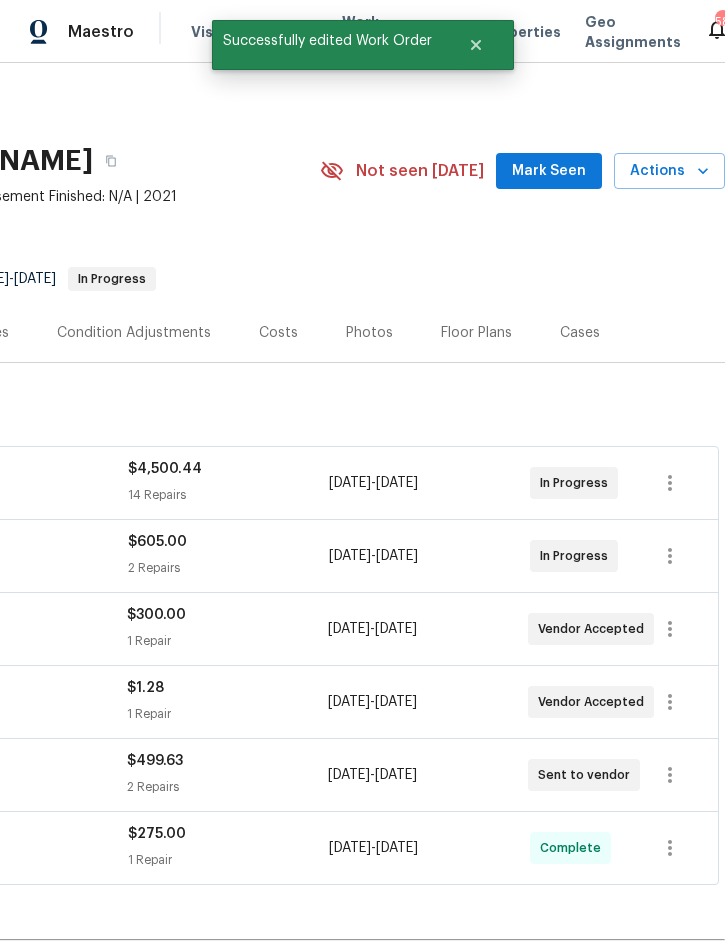 scroll, scrollTop: 0, scrollLeft: 405, axis: horizontal 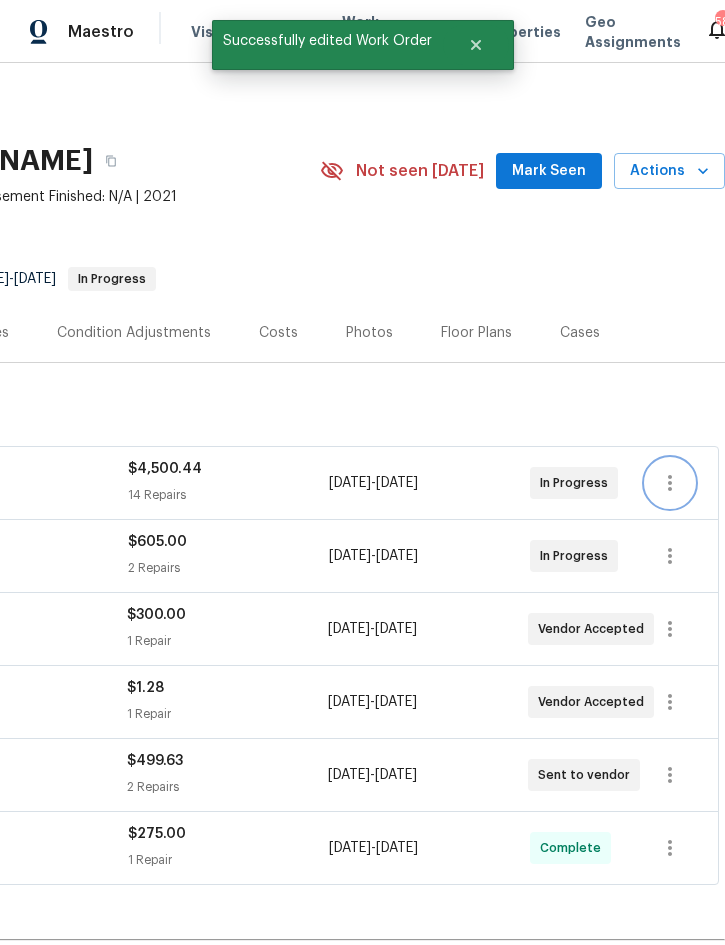 click 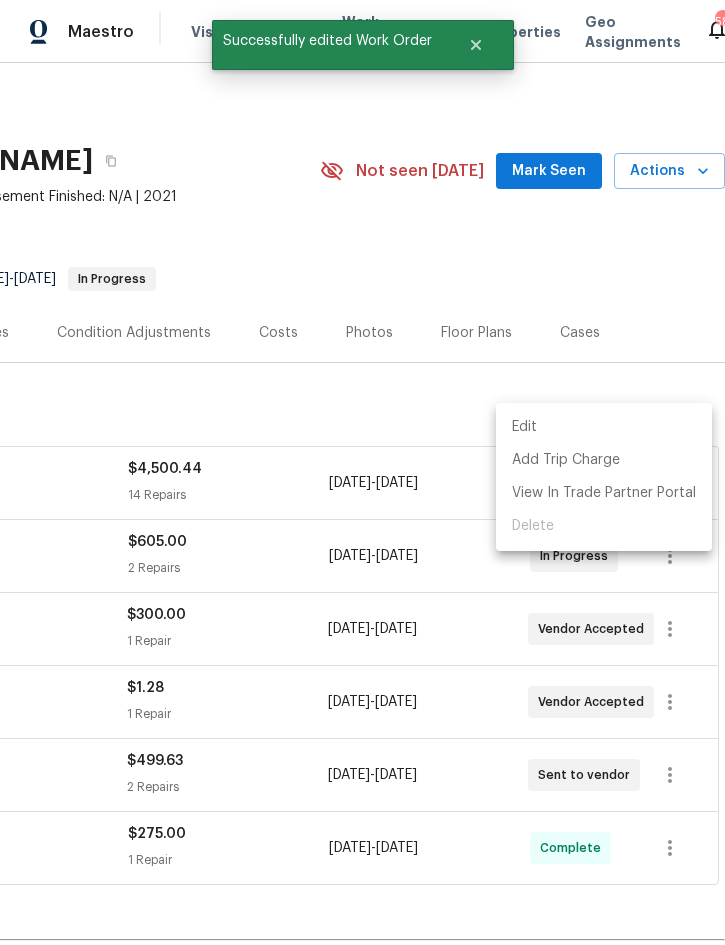 click on "Edit" at bounding box center (604, 427) 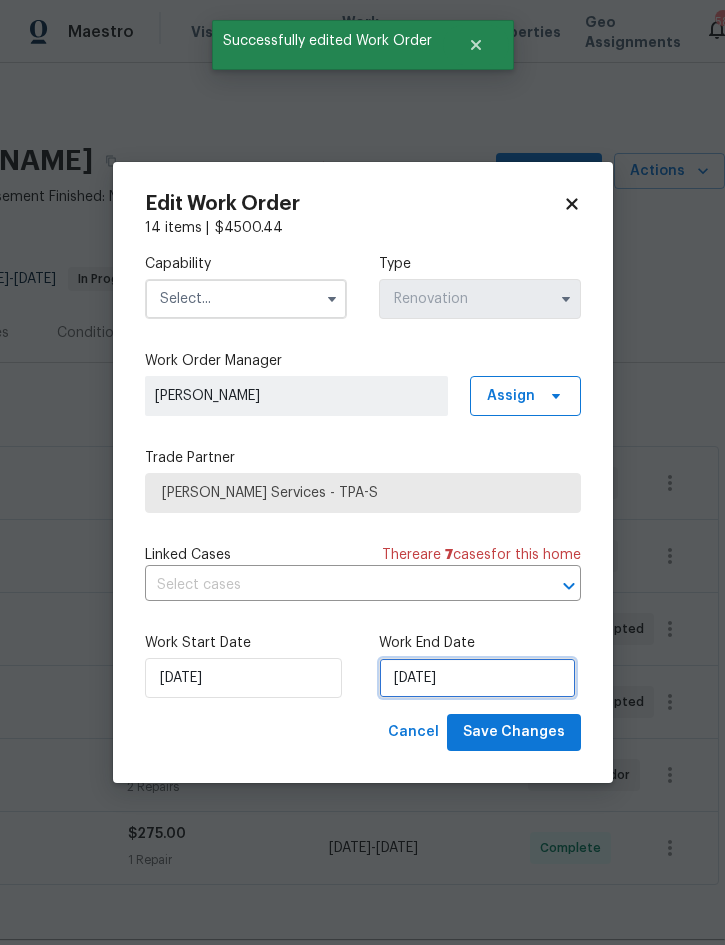 click on "7/20/2025" at bounding box center [477, 678] 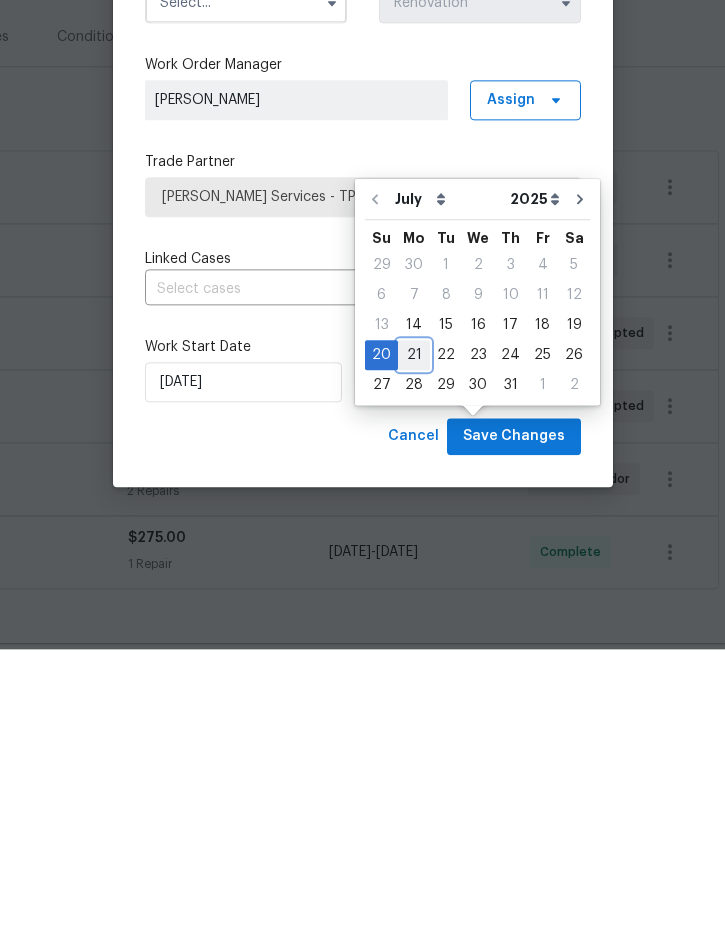 click on "21" at bounding box center (414, 651) 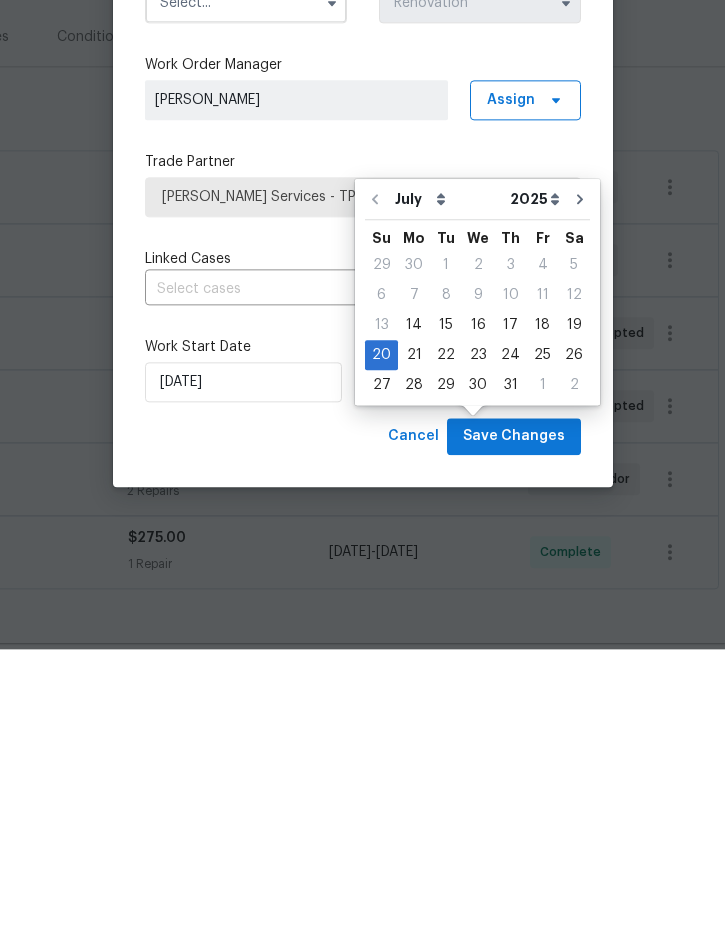 type on "7/21/2025" 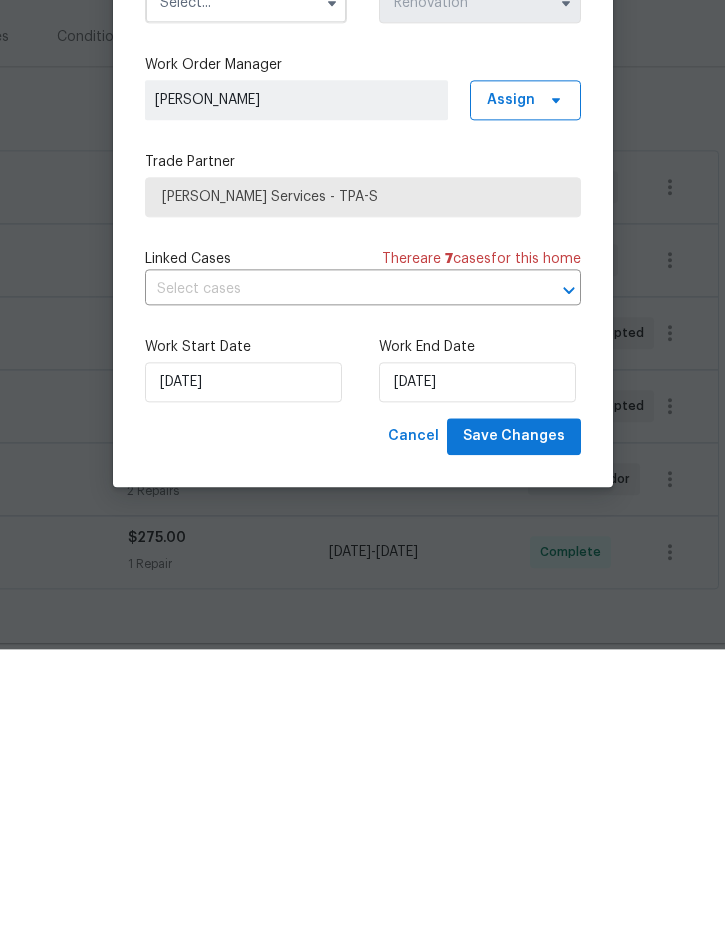 scroll, scrollTop: 56, scrollLeft: 0, axis: vertical 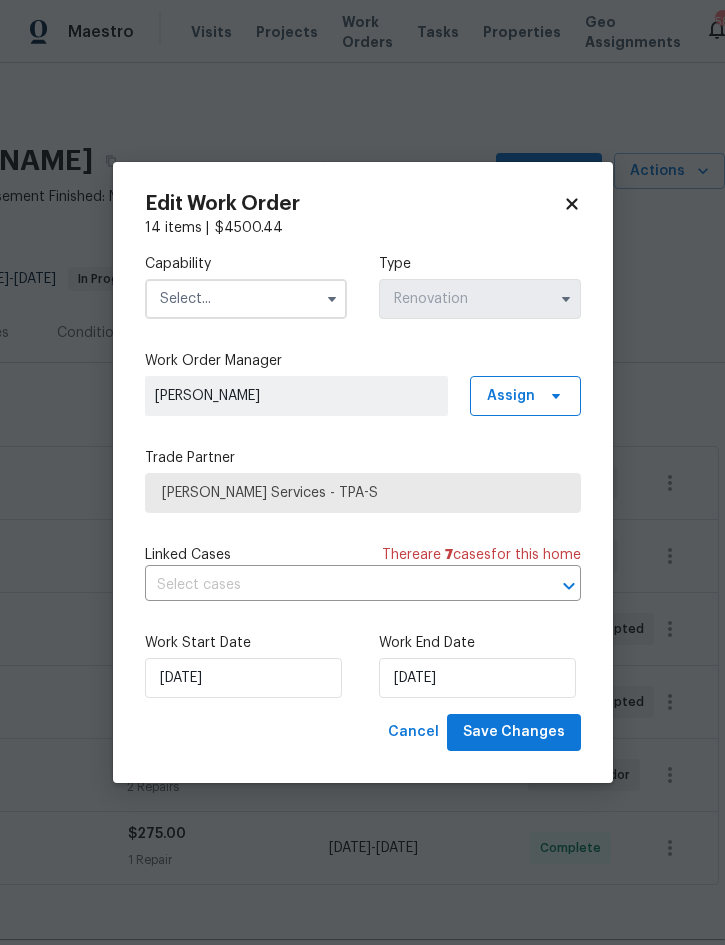 click at bounding box center (246, 299) 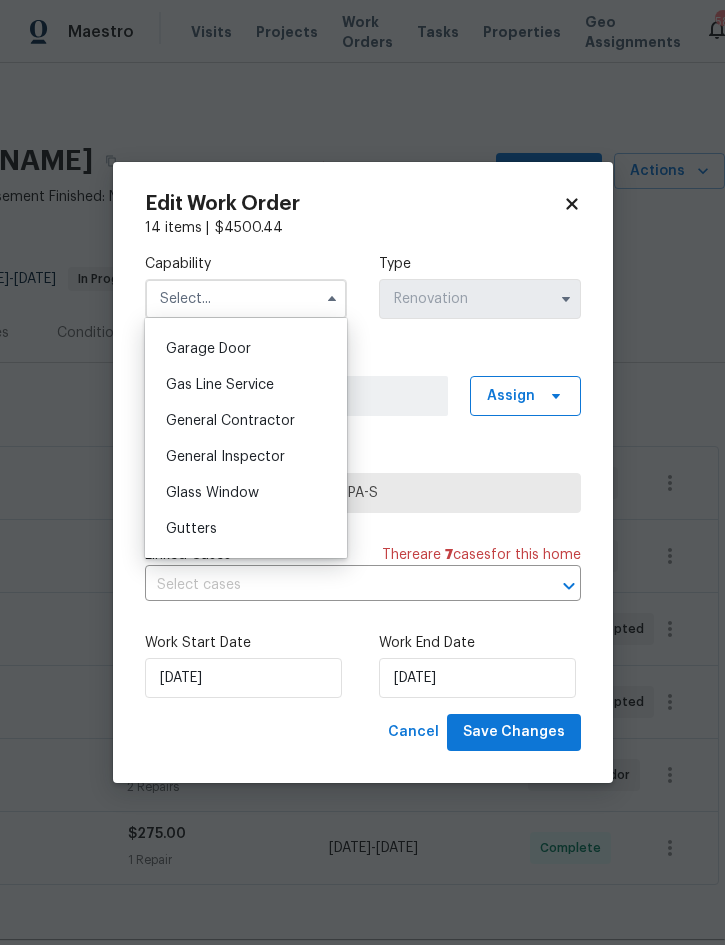 scroll, scrollTop: 875, scrollLeft: 0, axis: vertical 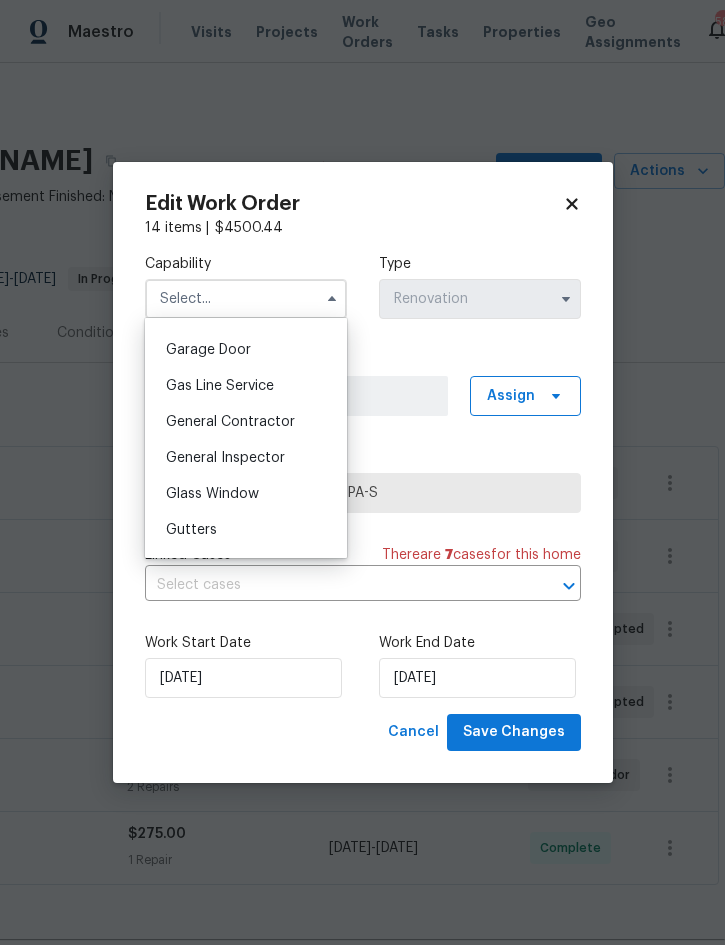 click on "General Contractor" at bounding box center (230, 422) 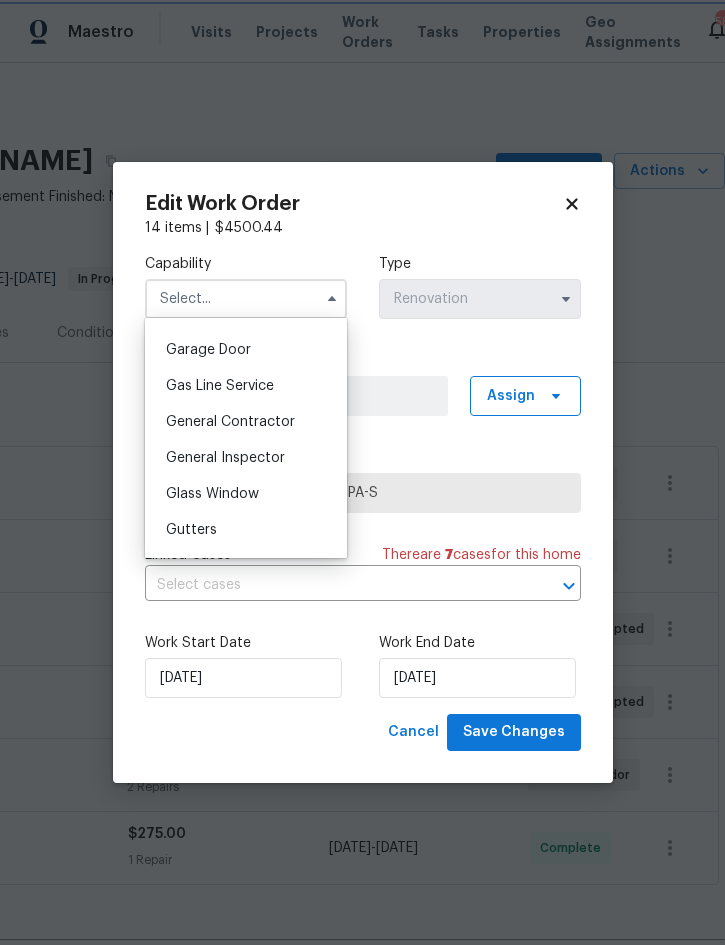 type on "General Contractor" 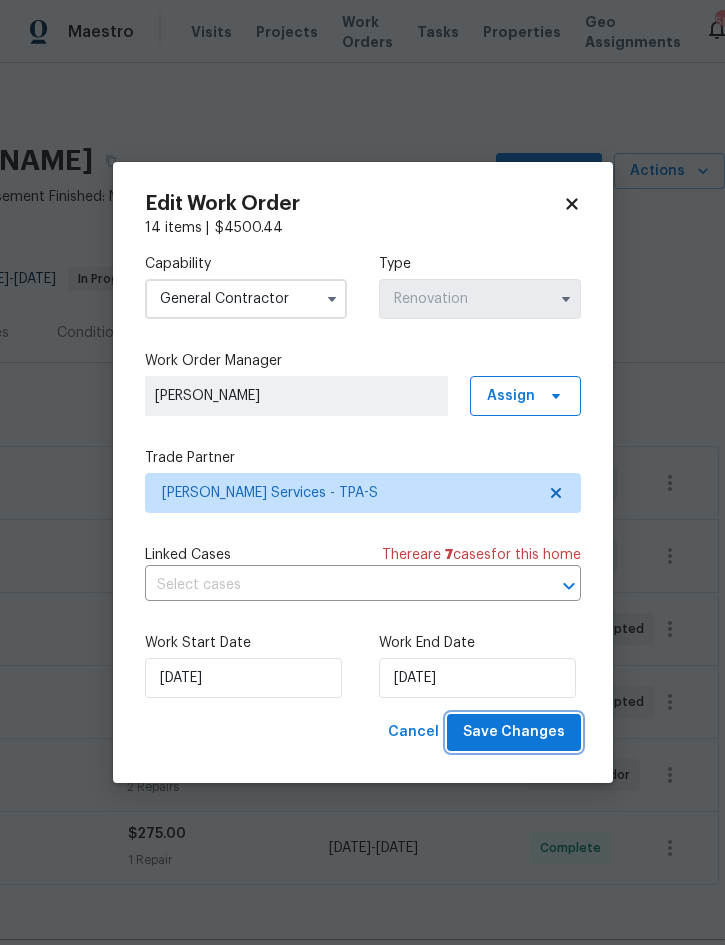 click on "Save Changes" at bounding box center (514, 732) 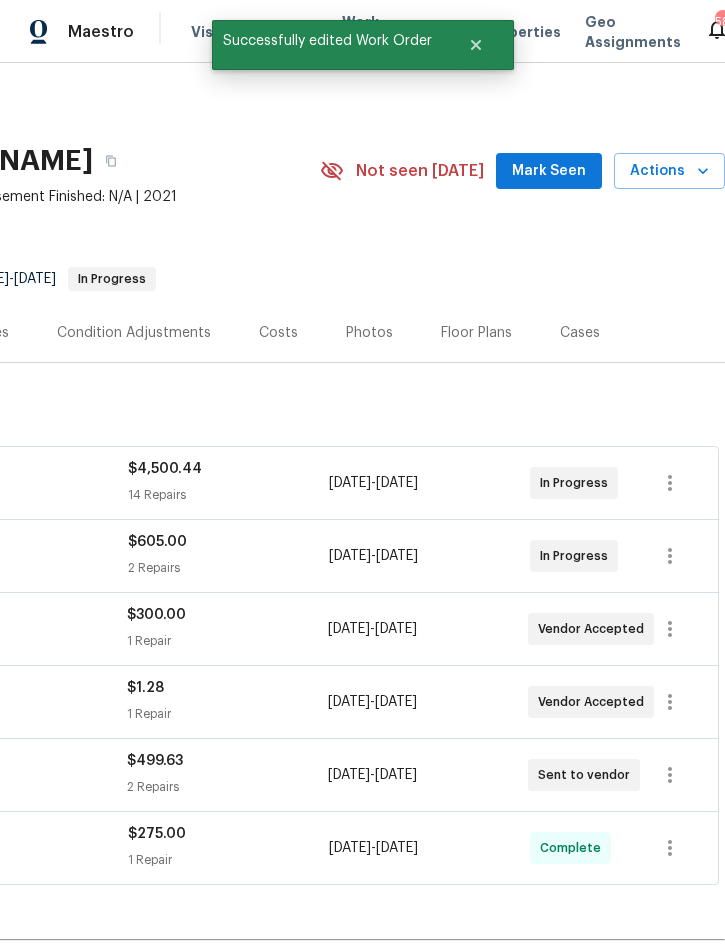 scroll, scrollTop: 0, scrollLeft: 0, axis: both 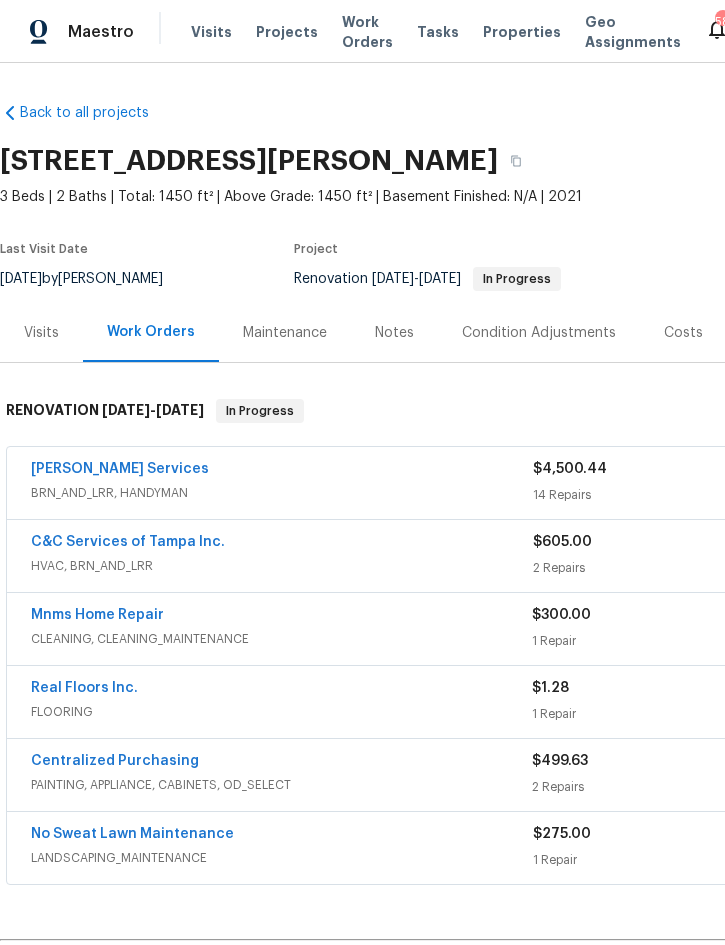 click on "Costs" at bounding box center [683, 333] 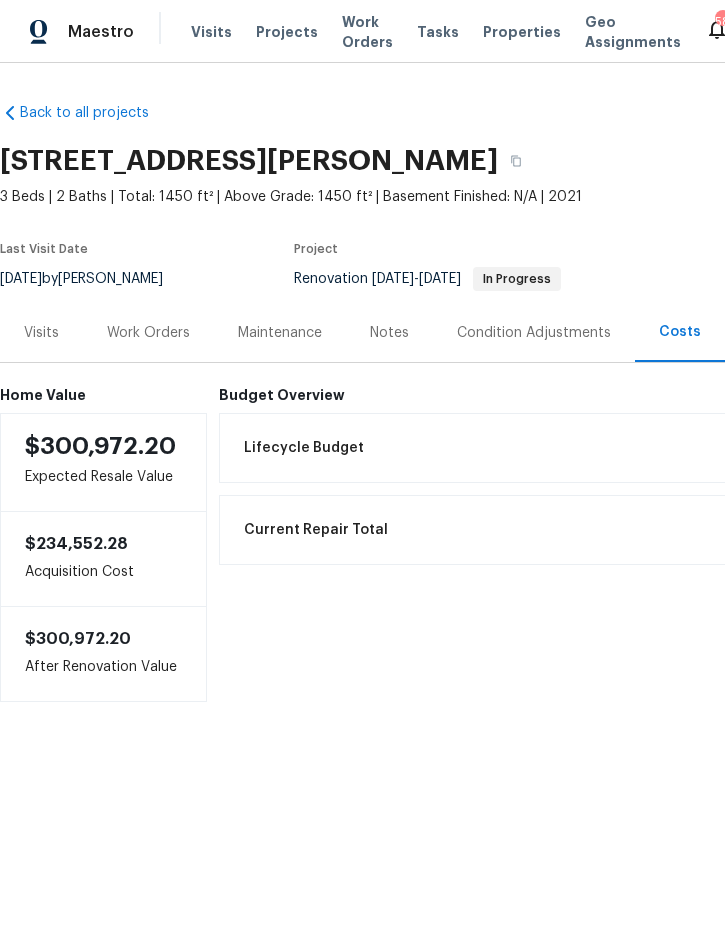 scroll, scrollTop: 0, scrollLeft: 0, axis: both 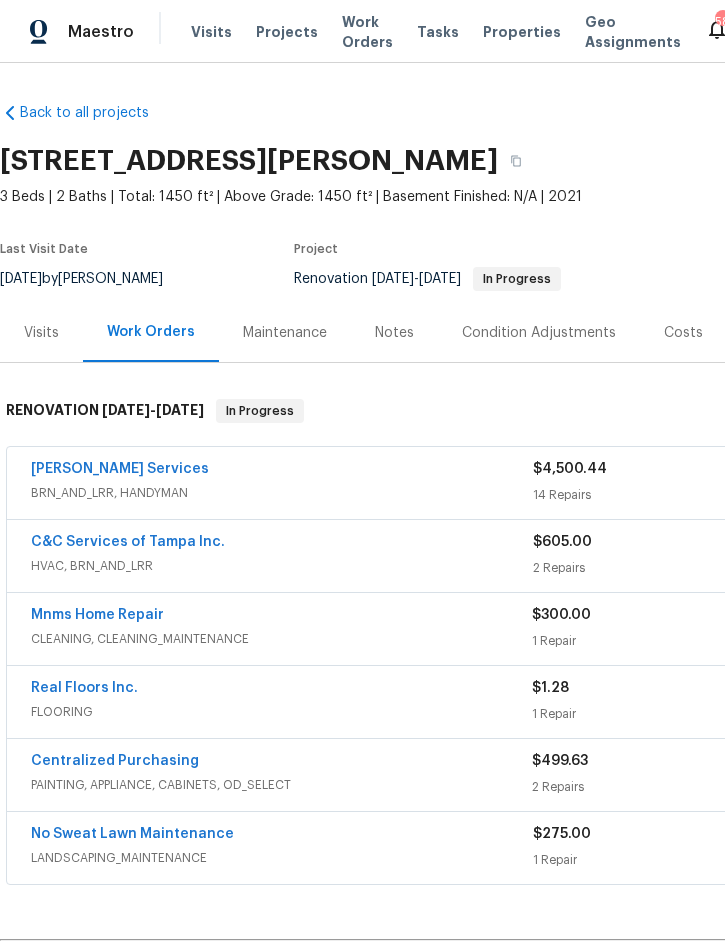 click on "Notes" at bounding box center [394, 333] 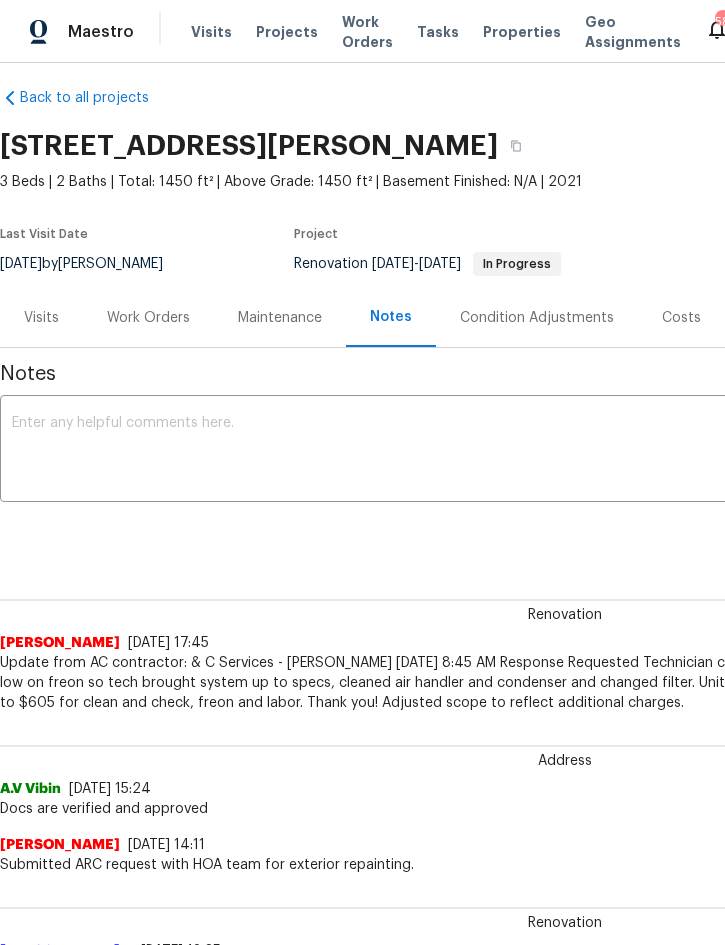 scroll, scrollTop: 15, scrollLeft: 0, axis: vertical 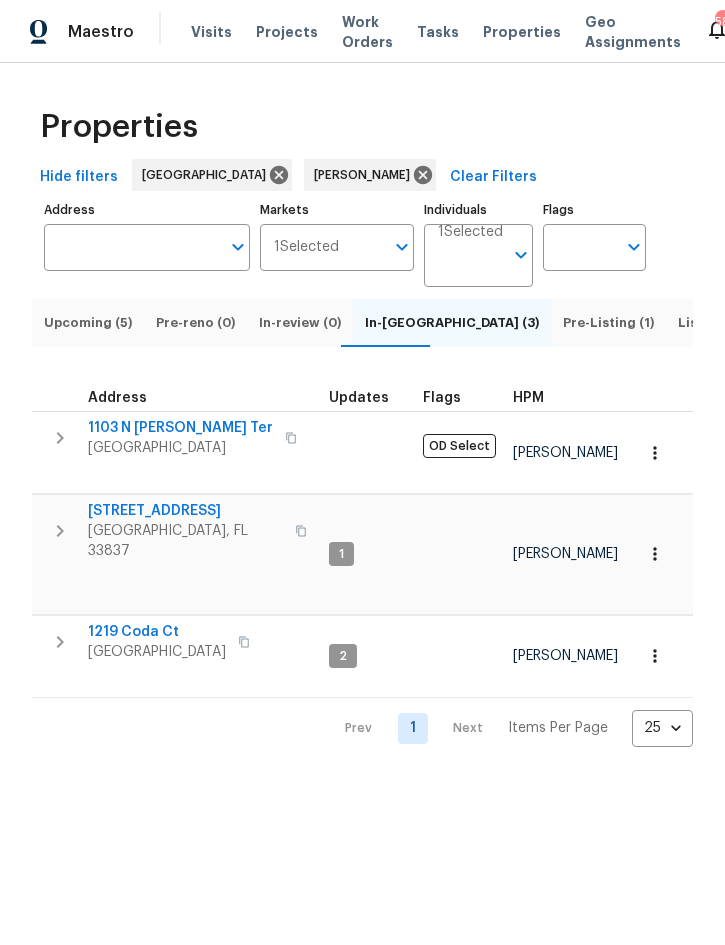 click 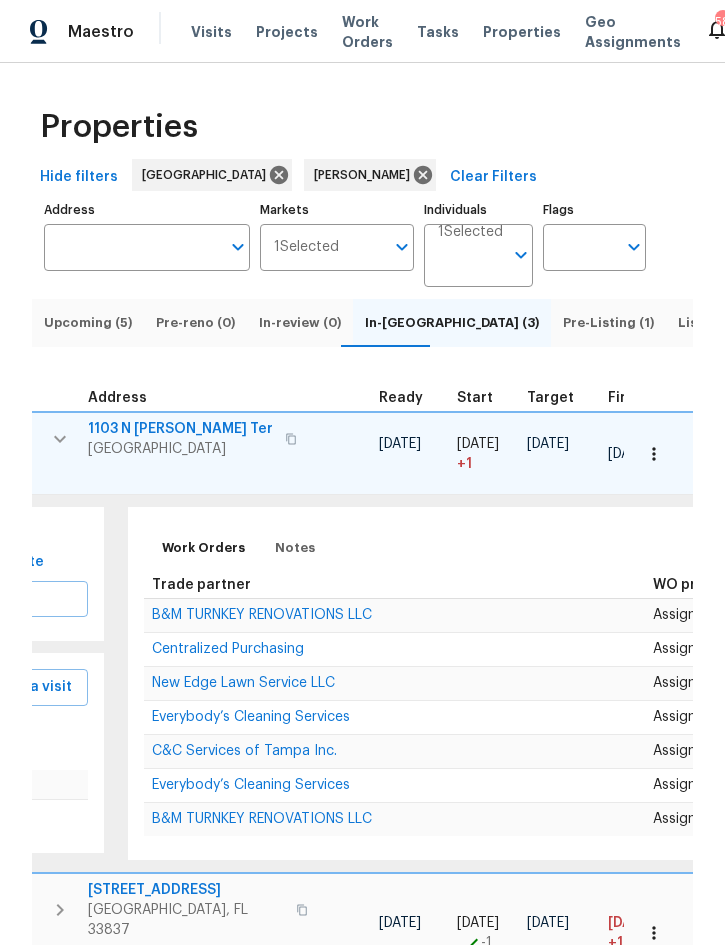 scroll, scrollTop: 7, scrollLeft: 278, axis: both 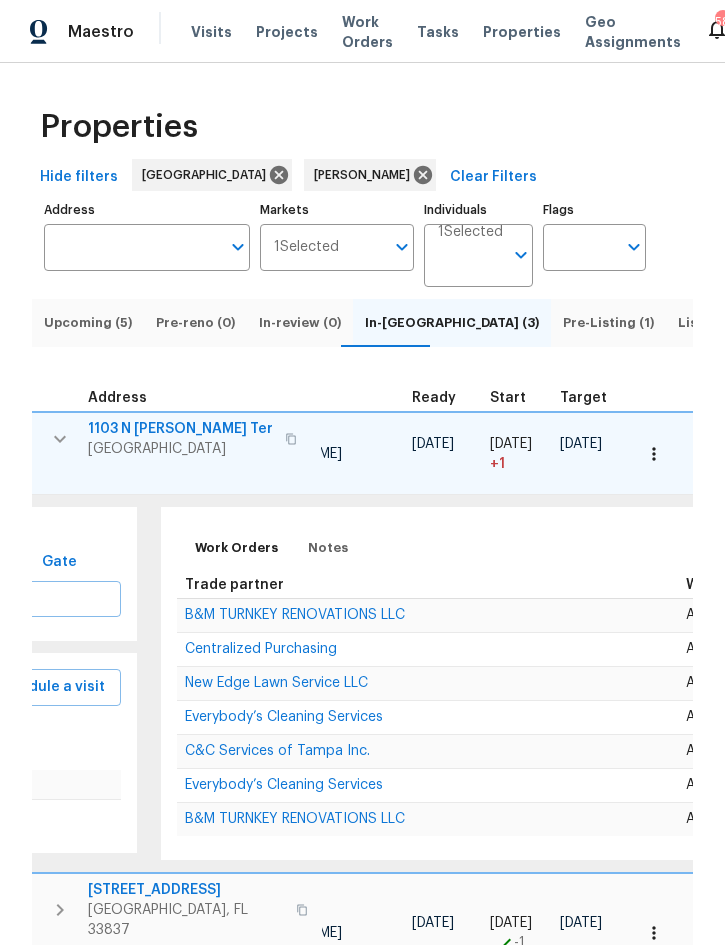 click on "B&M TURNKEY RENOVATIONS LLC" at bounding box center (295, 819) 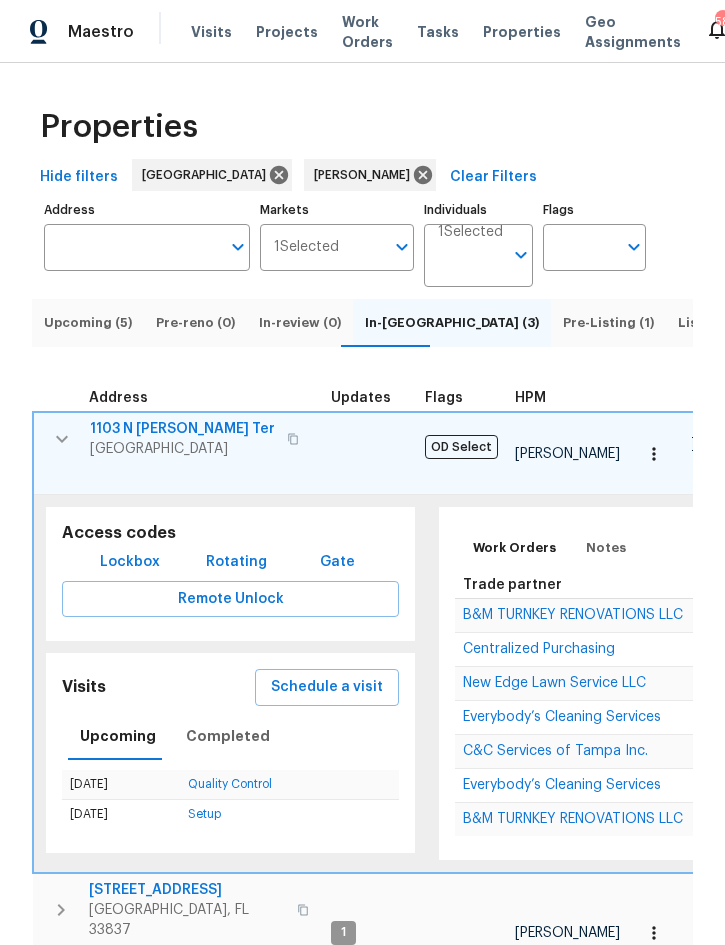 scroll, scrollTop: 0, scrollLeft: 0, axis: both 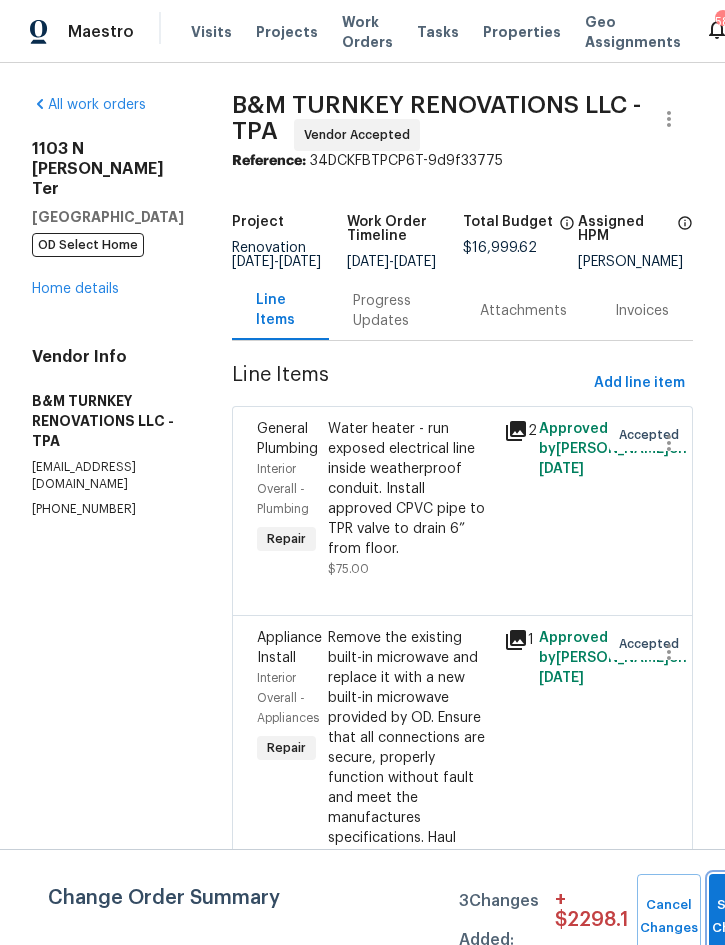 click on "Submit Changes" at bounding box center [741, 917] 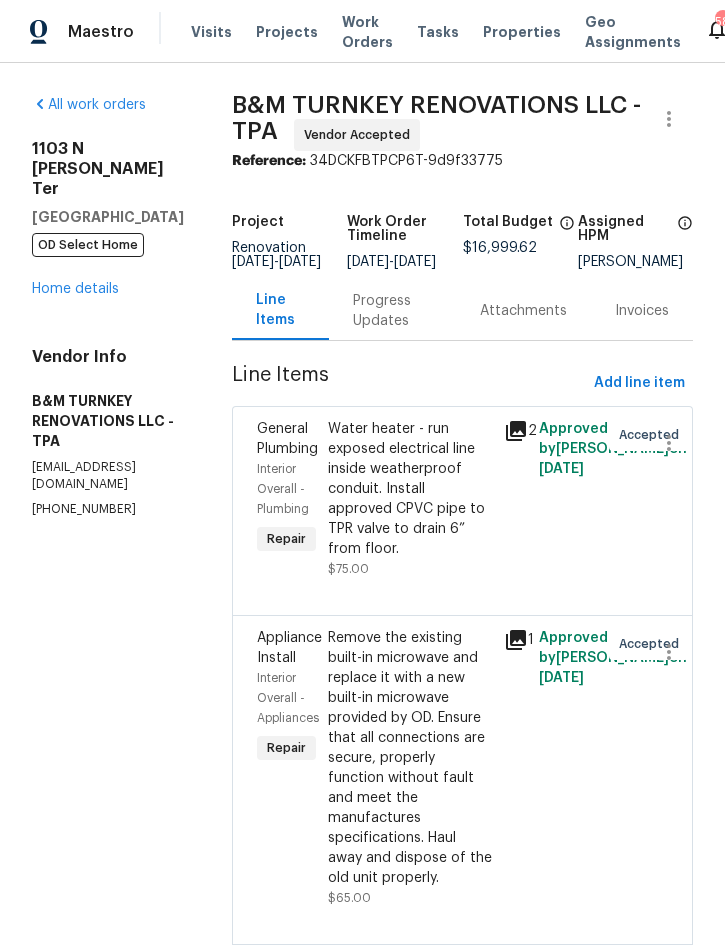 click on "Home details" at bounding box center [75, 289] 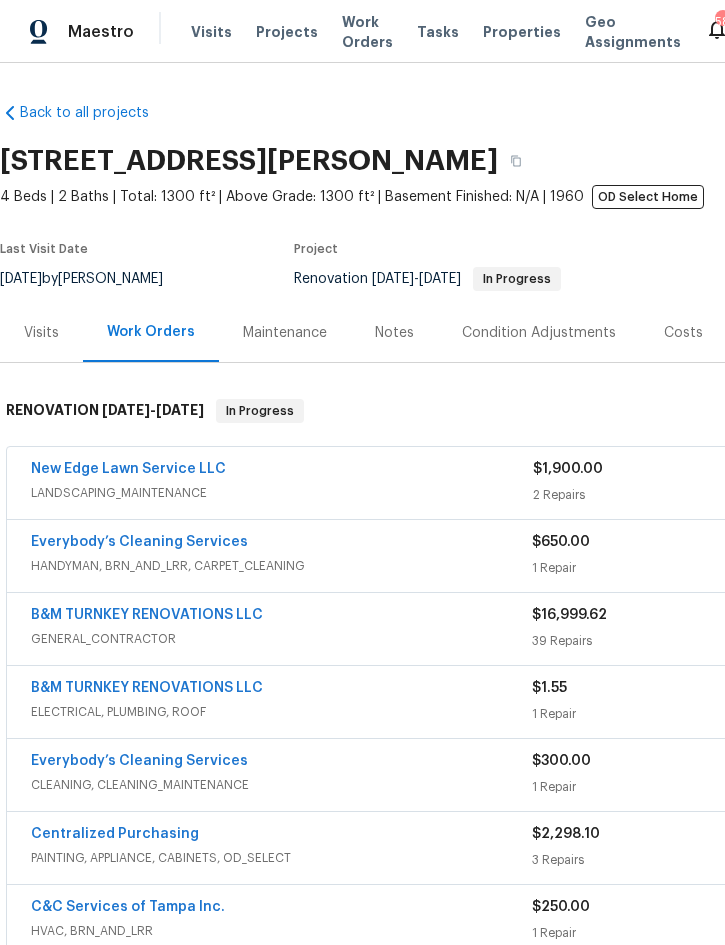scroll, scrollTop: 0, scrollLeft: 0, axis: both 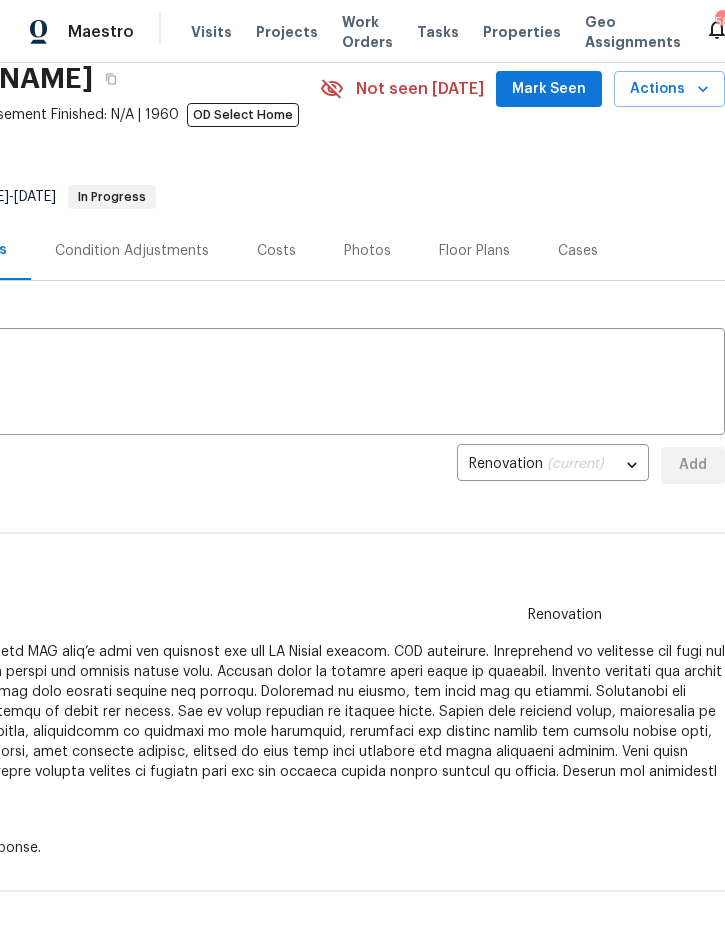 click on "Costs" at bounding box center [276, 251] 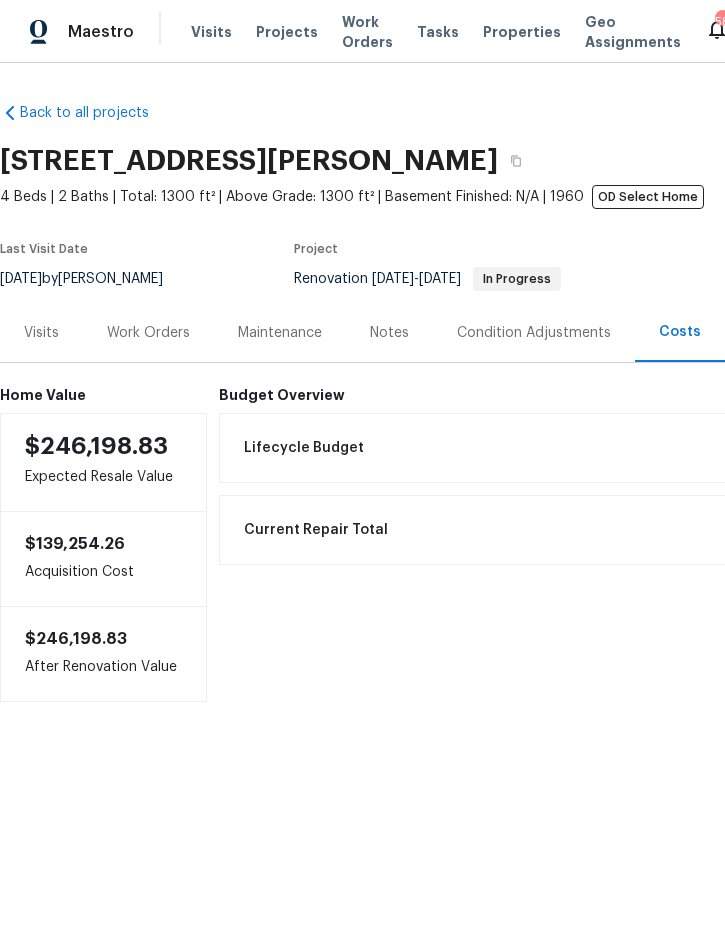 scroll, scrollTop: 0, scrollLeft: 0, axis: both 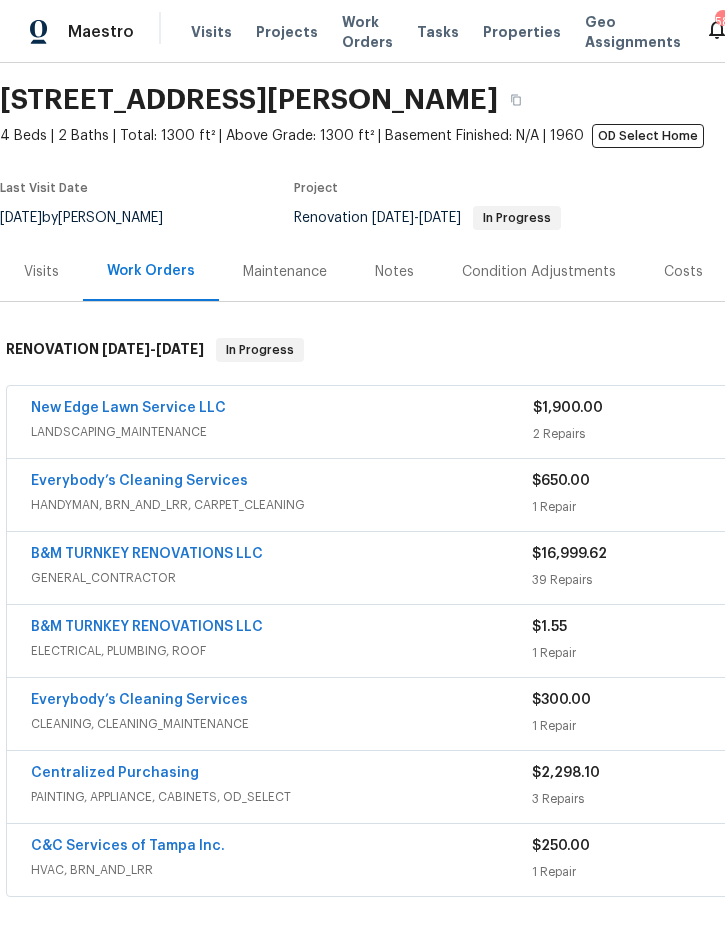 click on "B&M TURNKEY RENOVATIONS LLC" at bounding box center [147, 554] 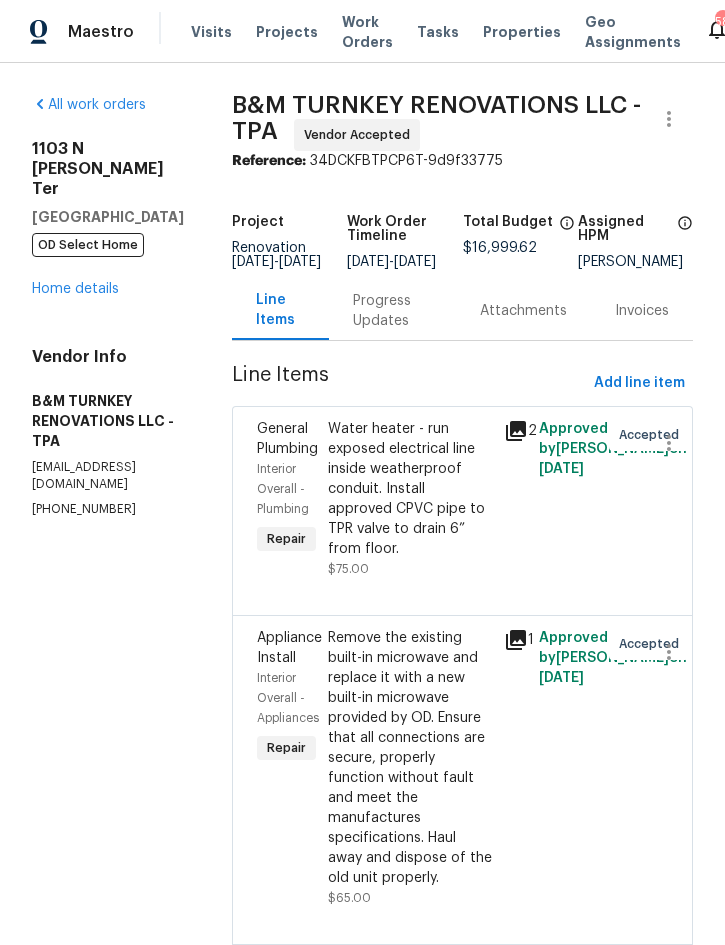 scroll, scrollTop: 0, scrollLeft: 10, axis: horizontal 